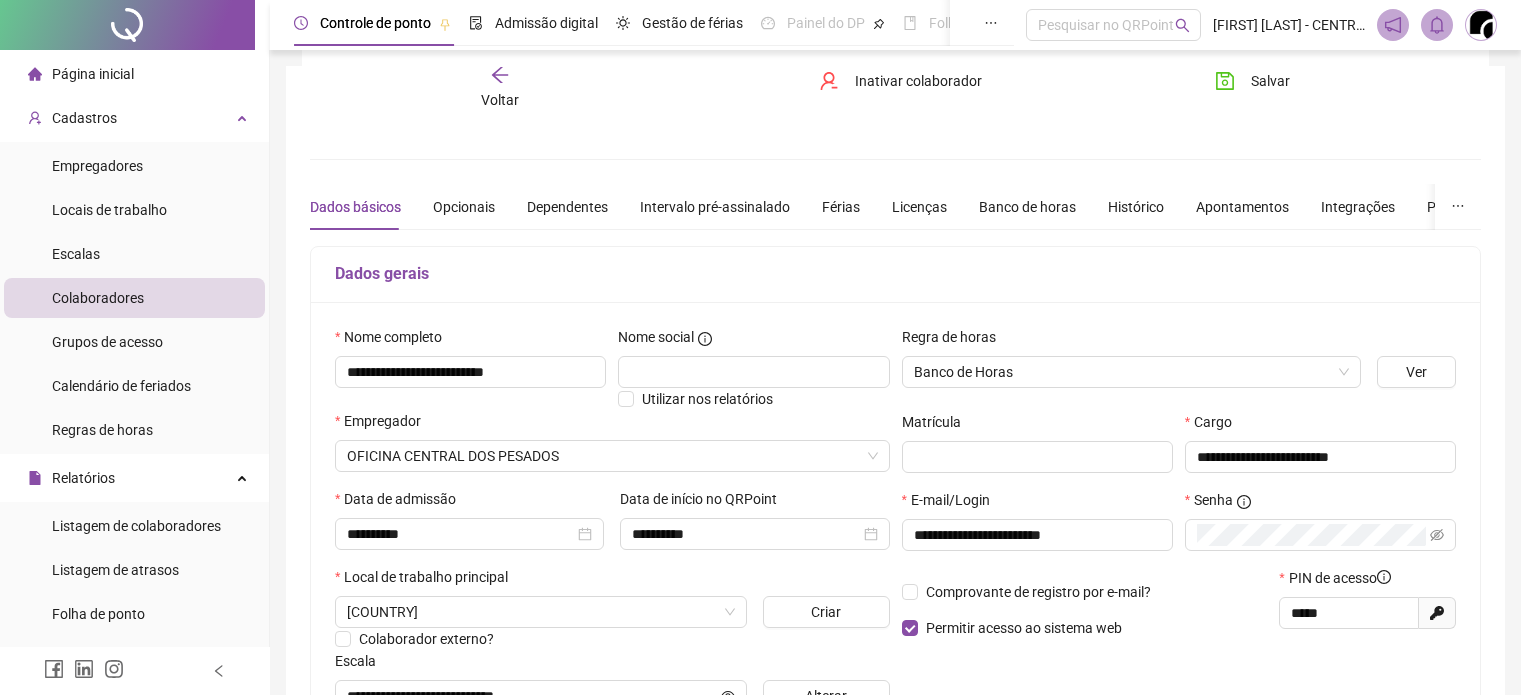 scroll, scrollTop: 45, scrollLeft: 0, axis: vertical 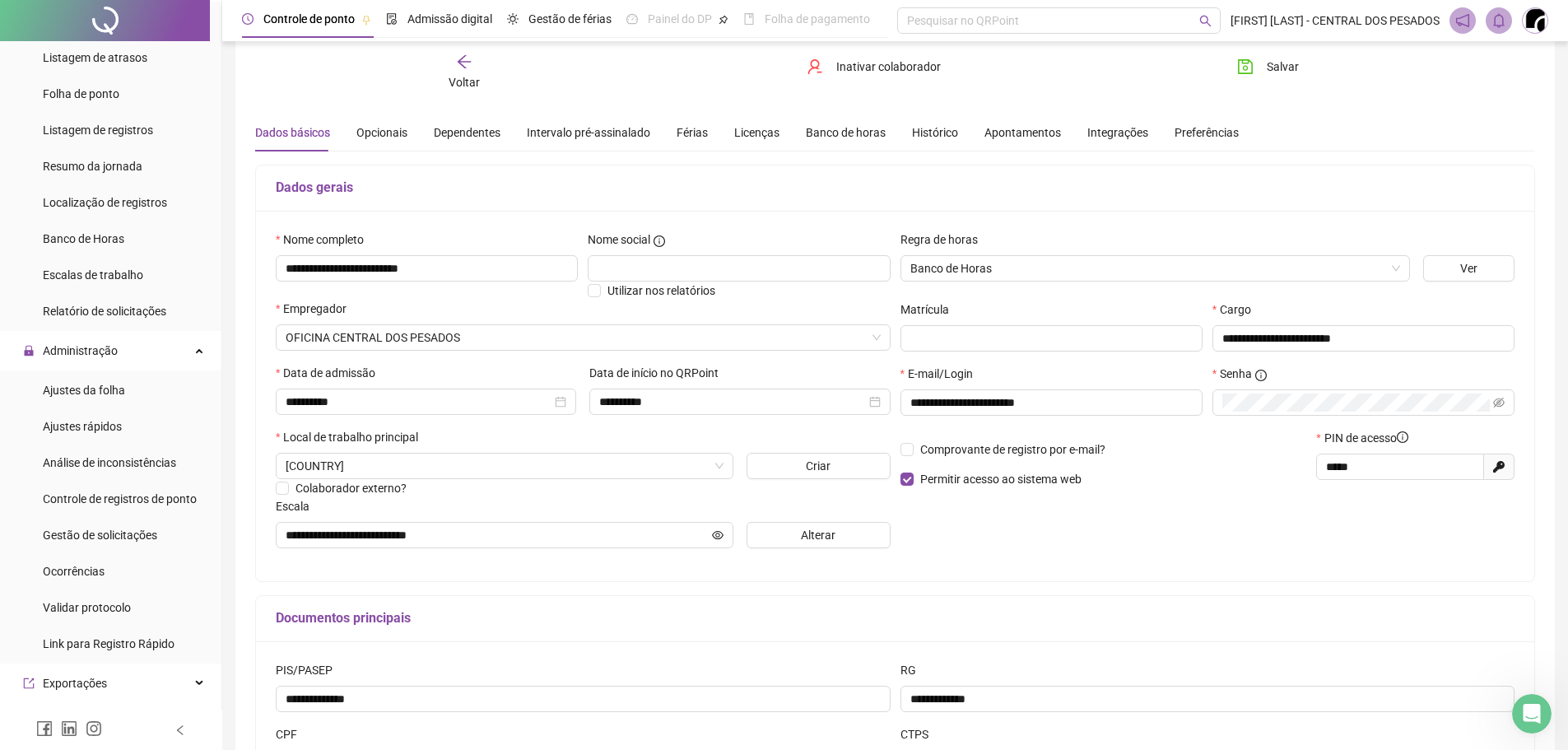 click on "Voltar Inativar colaborador Salvar" at bounding box center (895, 72) 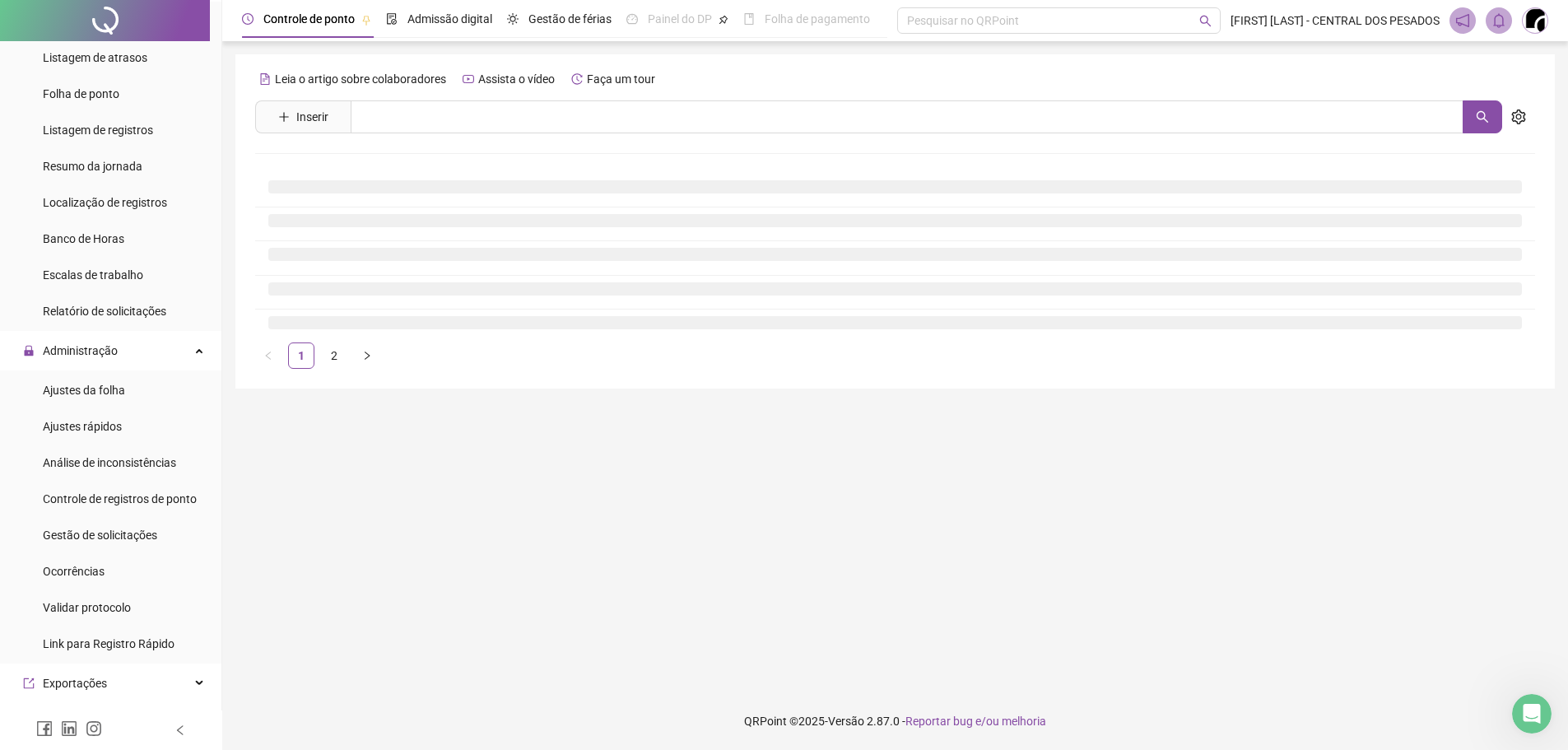 scroll, scrollTop: 0, scrollLeft: 0, axis: both 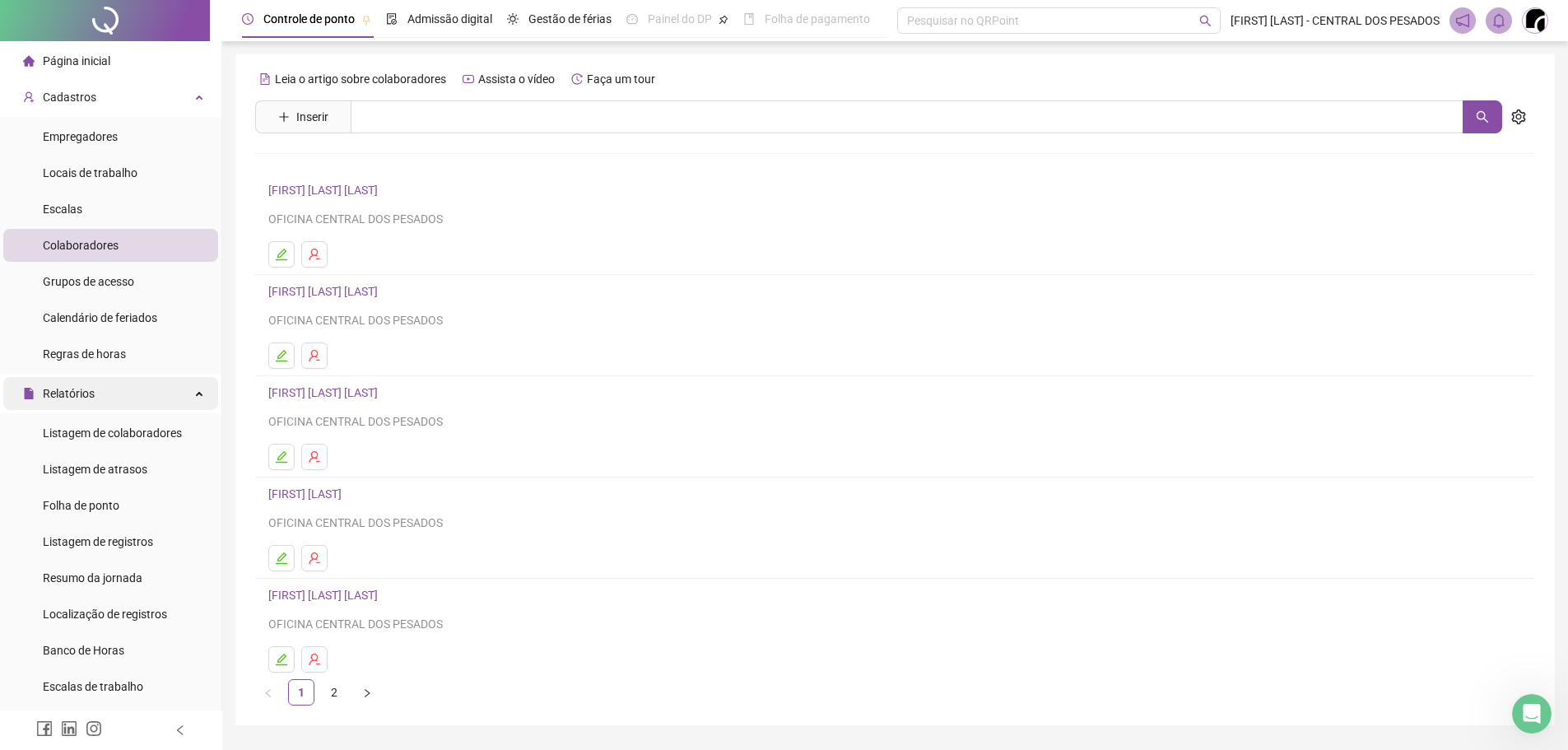 click on "Relatórios" at bounding box center (110, 394) 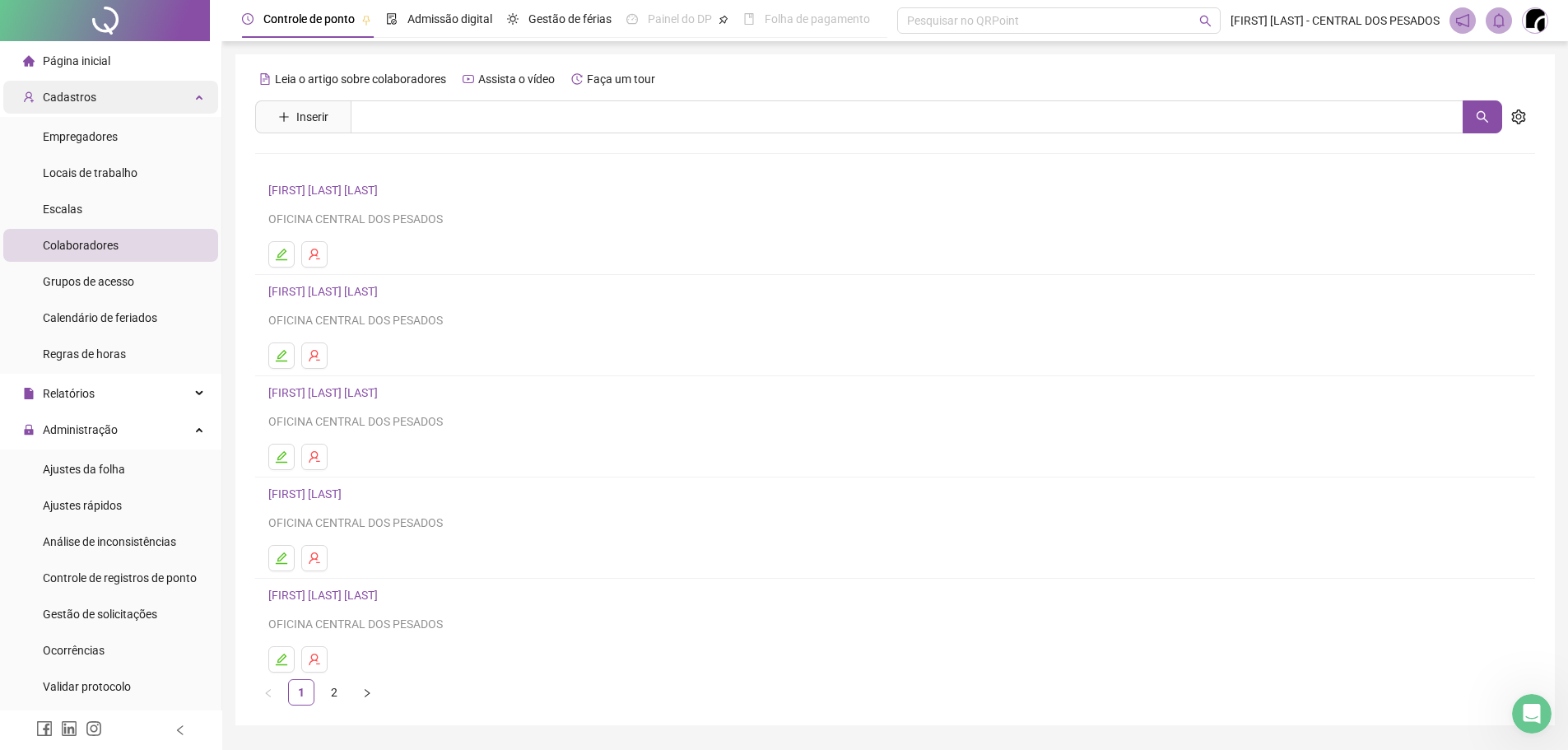 click on "Cadastros" at bounding box center [110, 97] 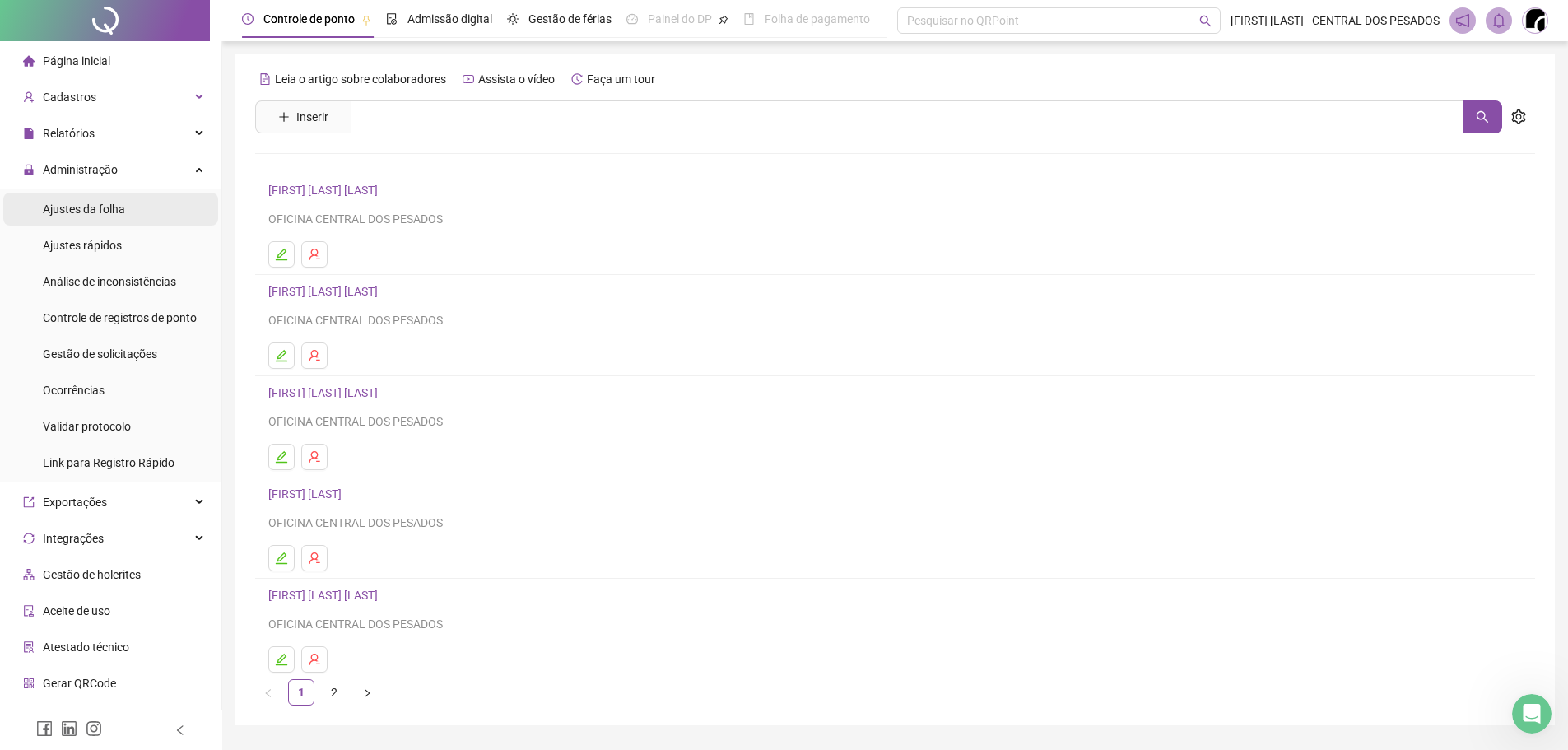 click on "Ajustes da folha" at bounding box center (84, 209) 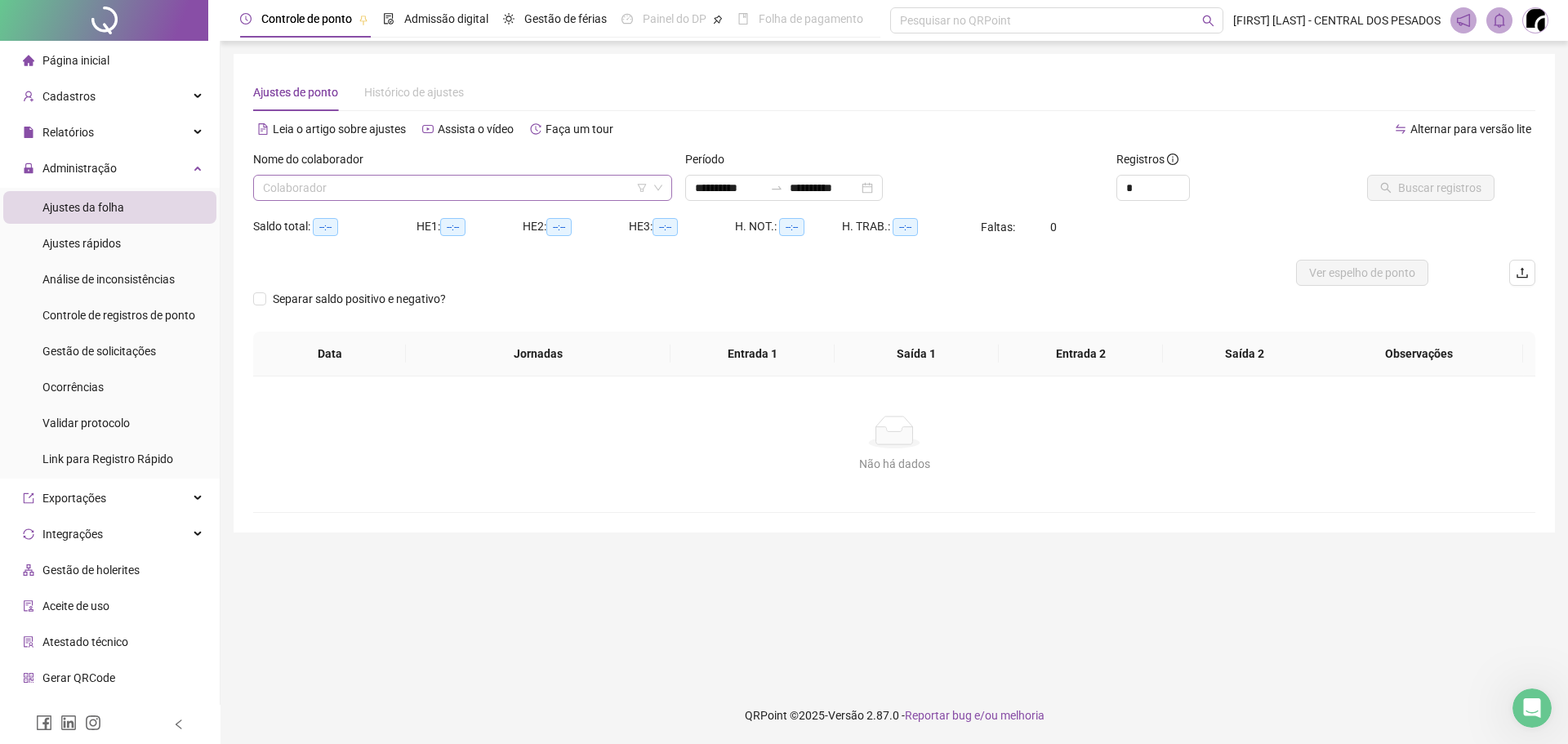 click at bounding box center (457, 188) 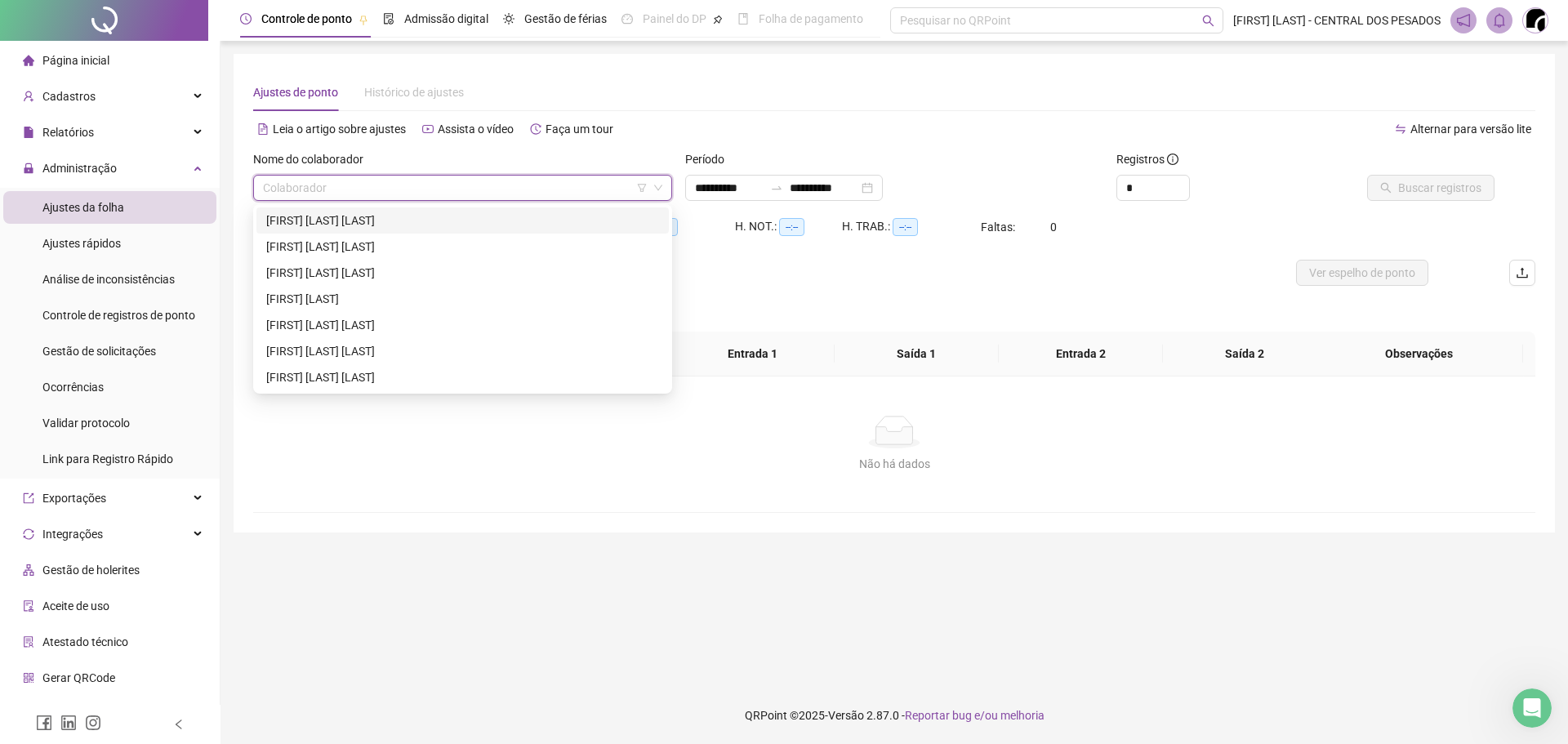 click on "[FIRST] [LAST] [LAST]" at bounding box center (462, 221) 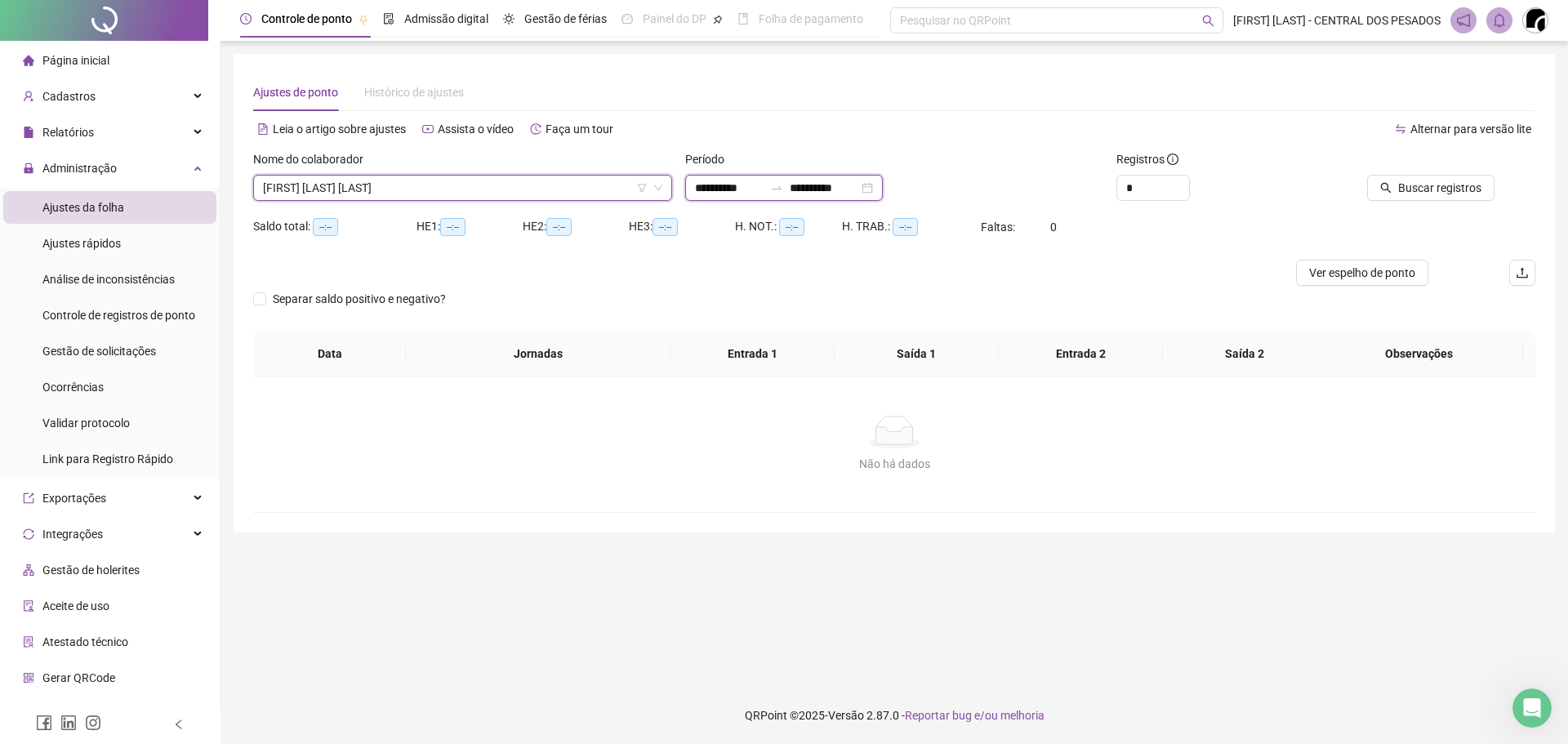 click on "**********" at bounding box center [729, 188] 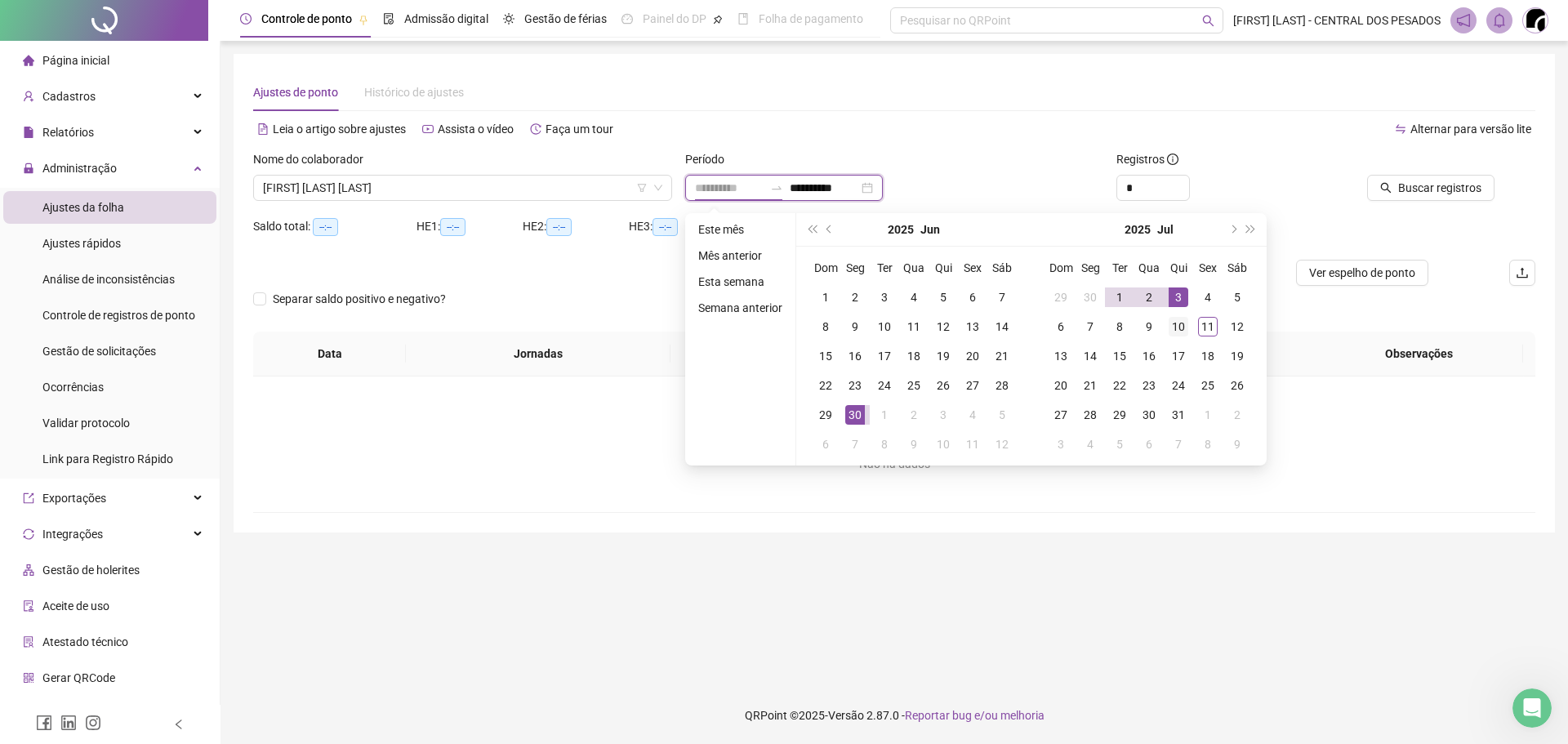 type on "**********" 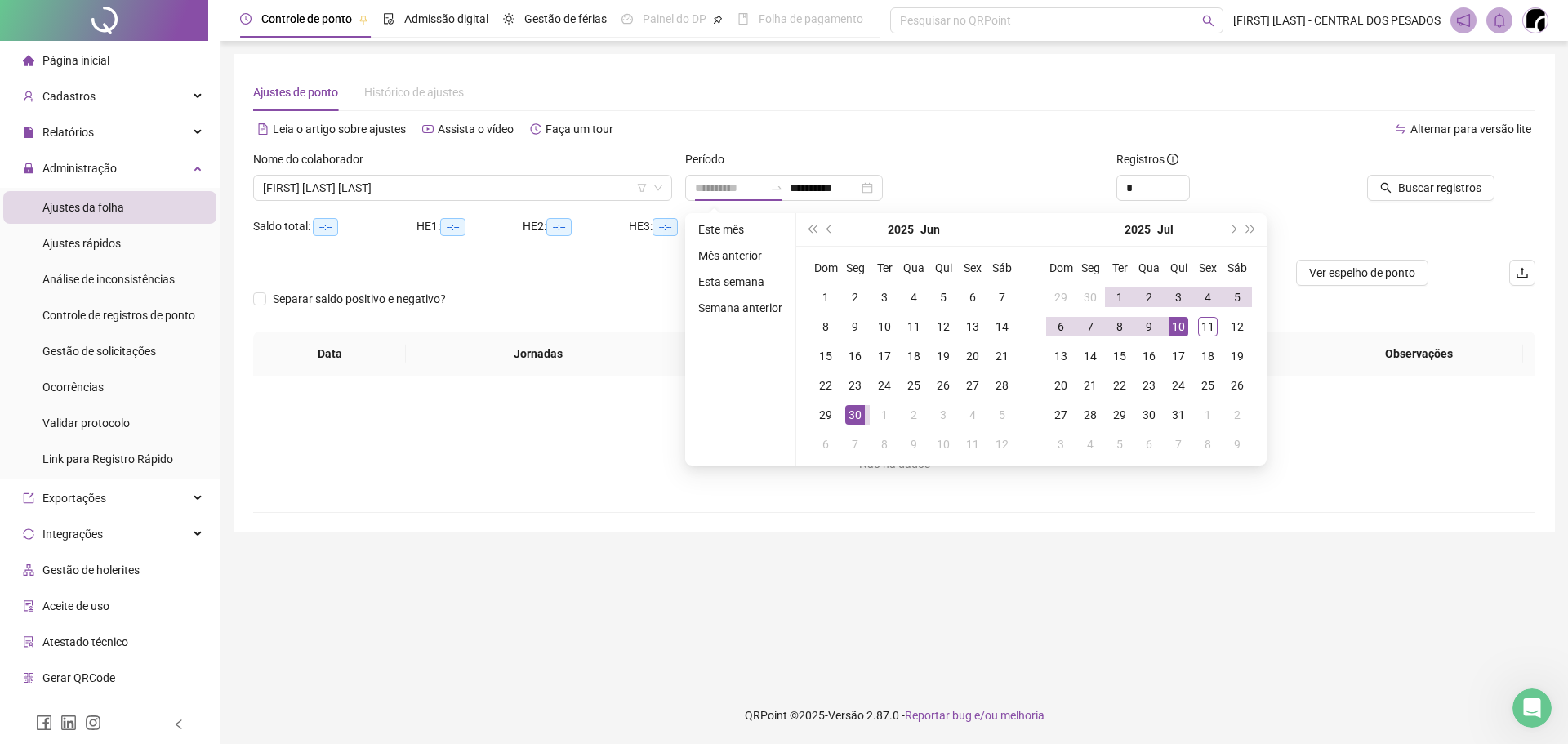 click on "10" at bounding box center [1178, 327] 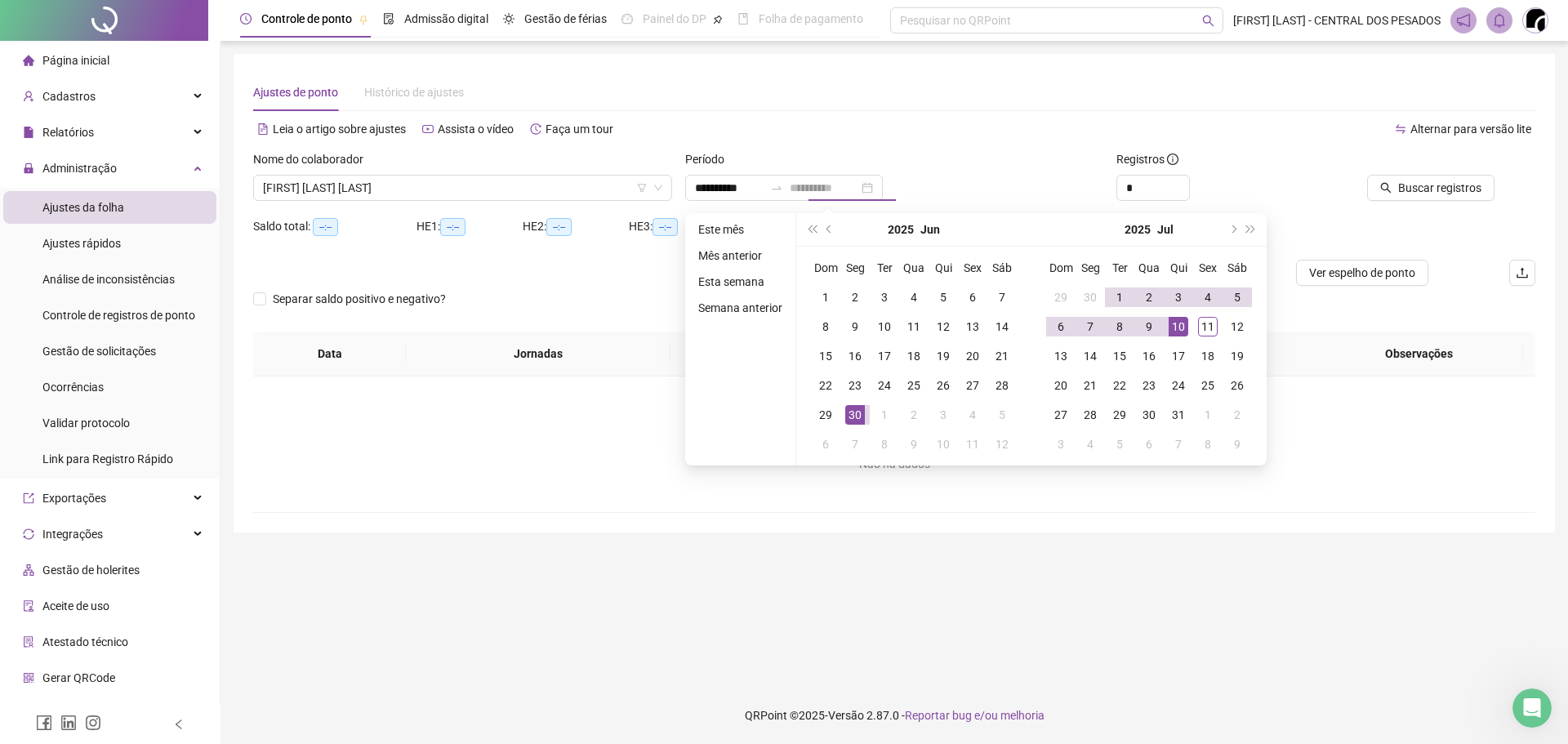 click on "10" at bounding box center (1178, 327) 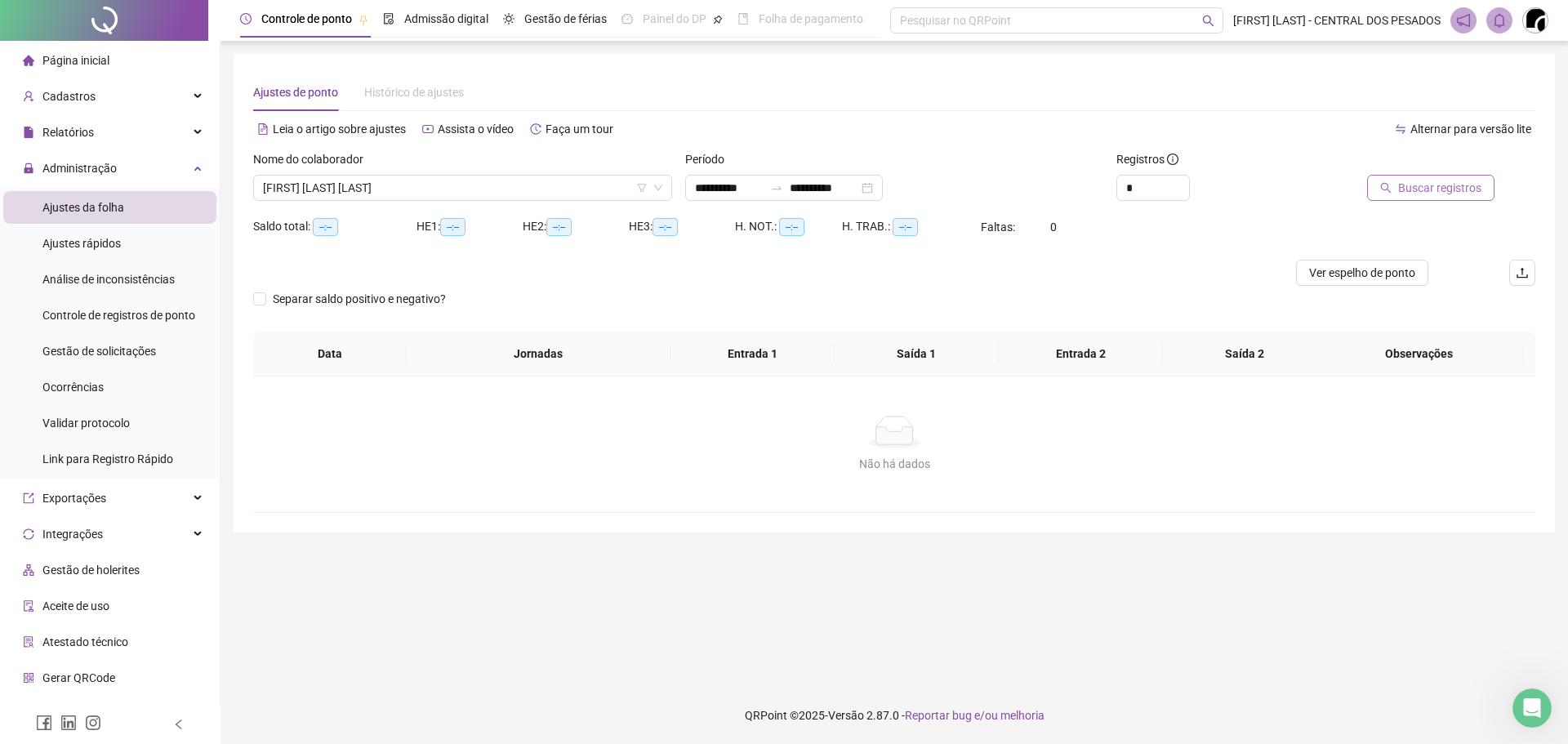 click on "Buscar registros" at bounding box center (1440, 188) 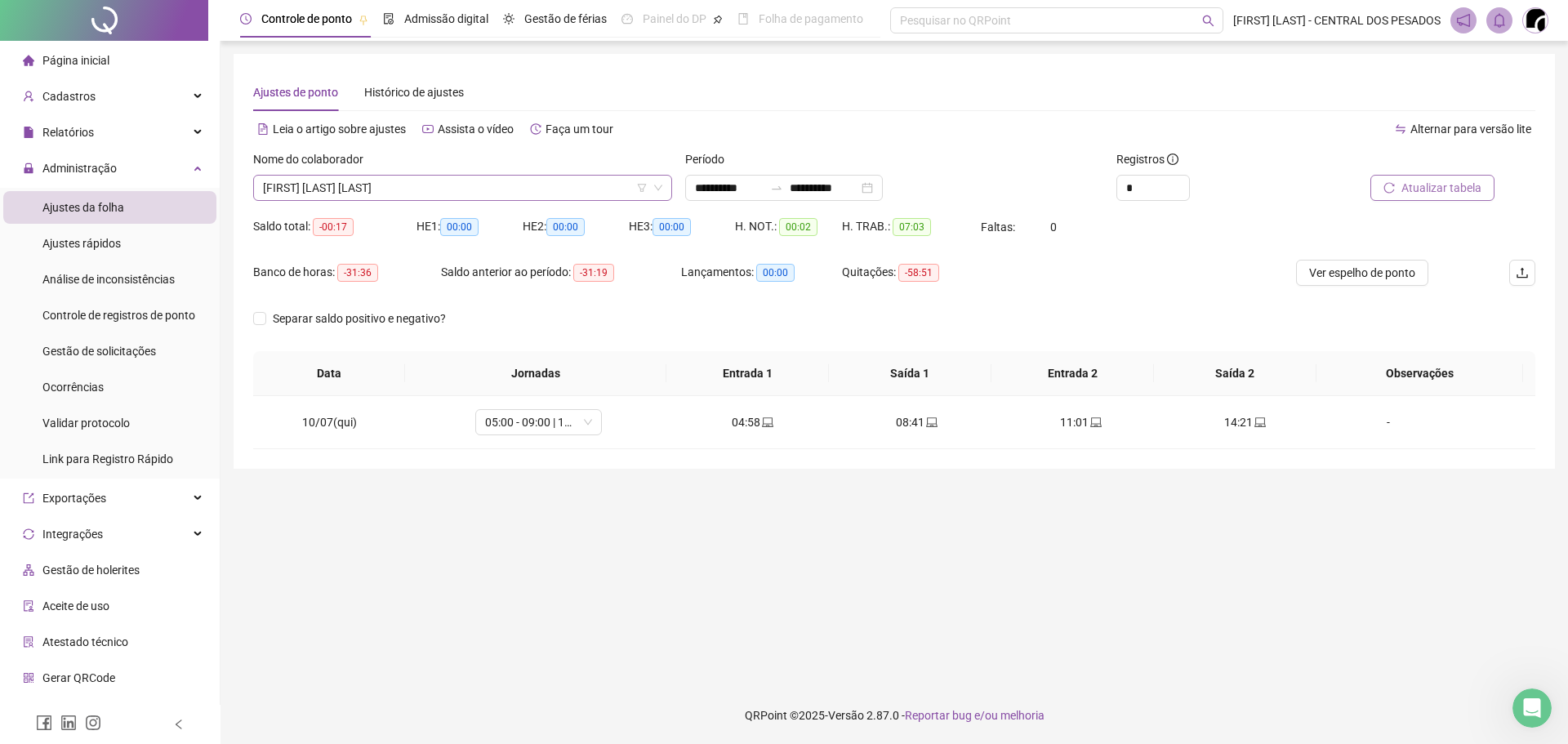 click on "[FIRST] [LAST] [LAST]" at bounding box center (462, 188) 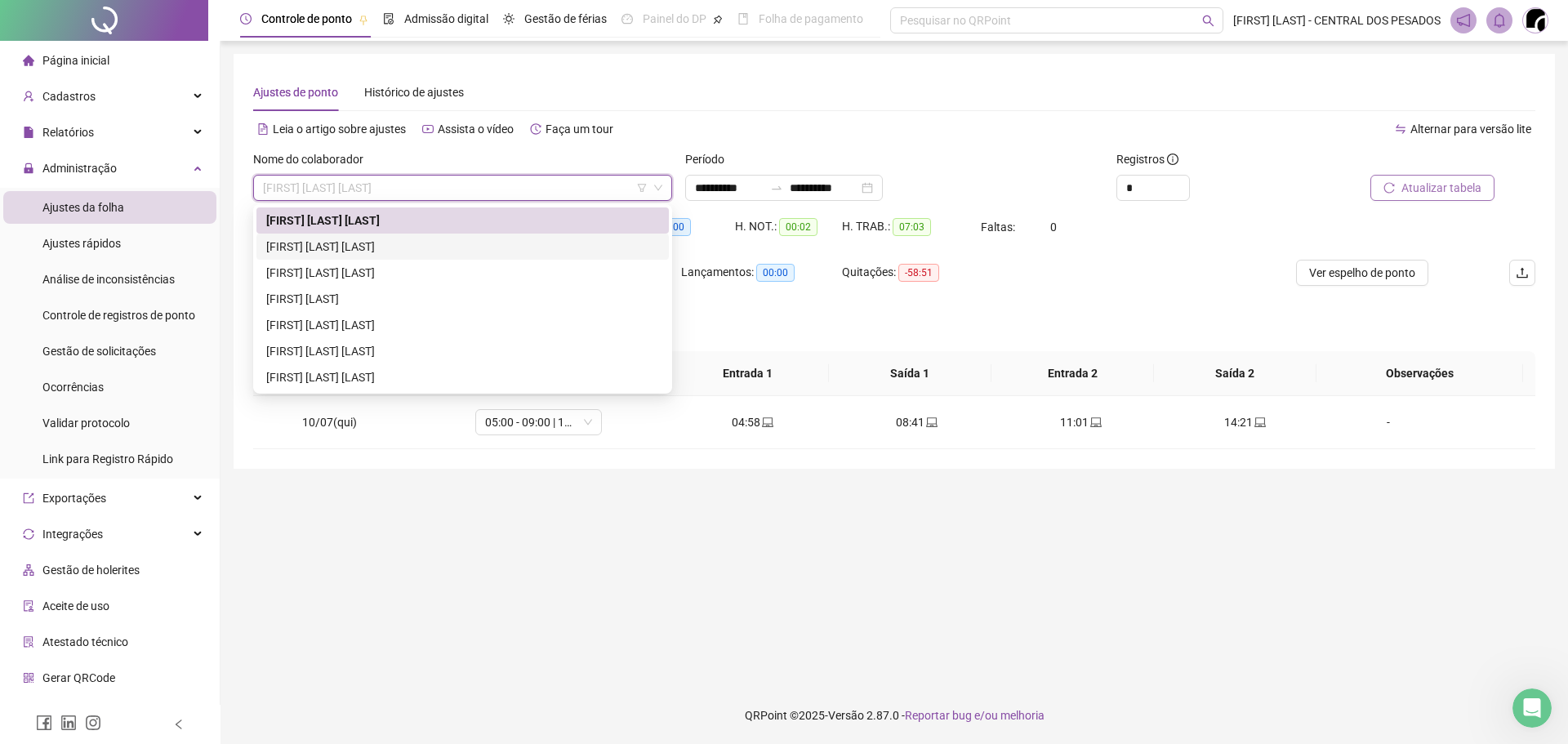 click on "[FIRST] [LAST] [LAST]" at bounding box center [462, 247] 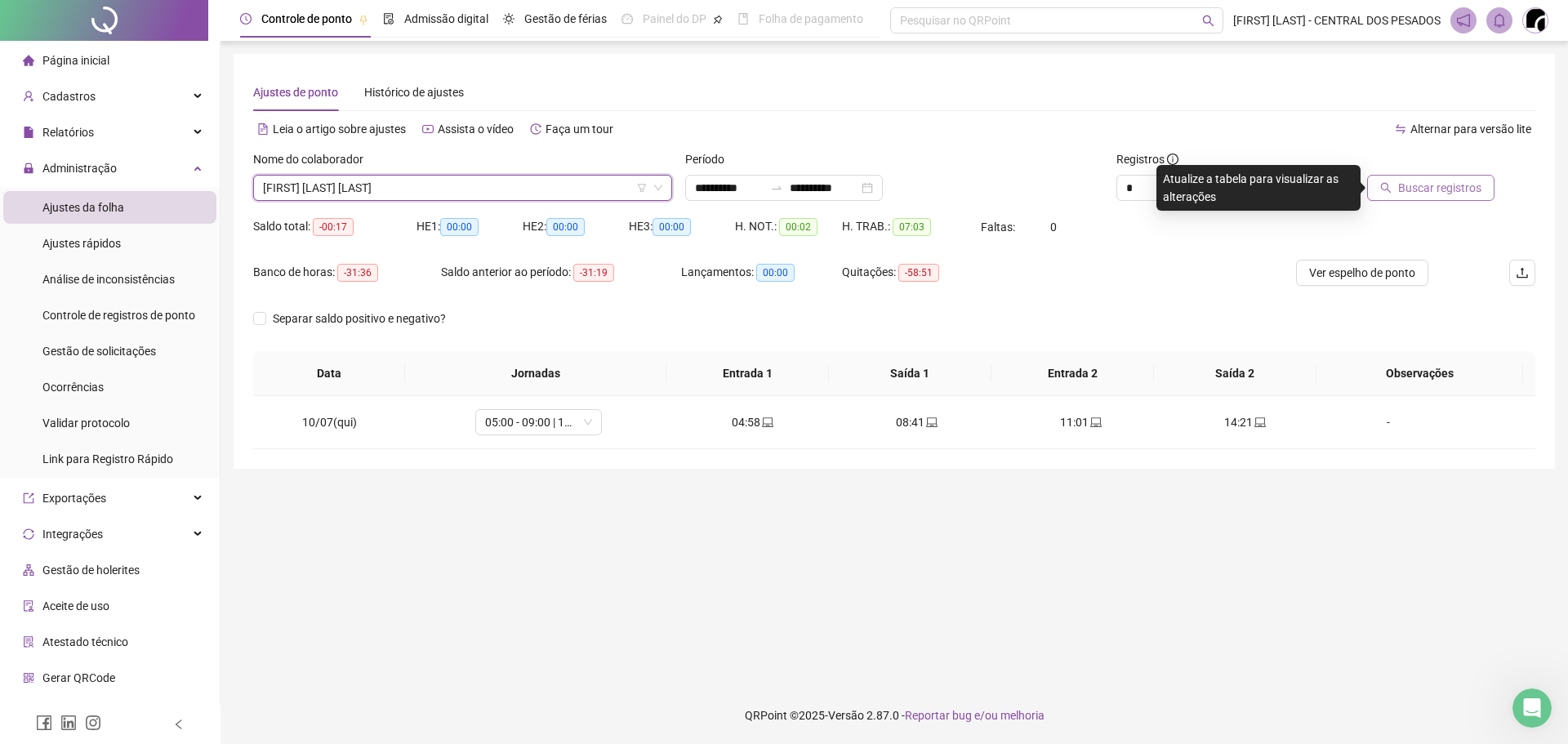 click on "Buscar registros" at bounding box center (1434, 182) 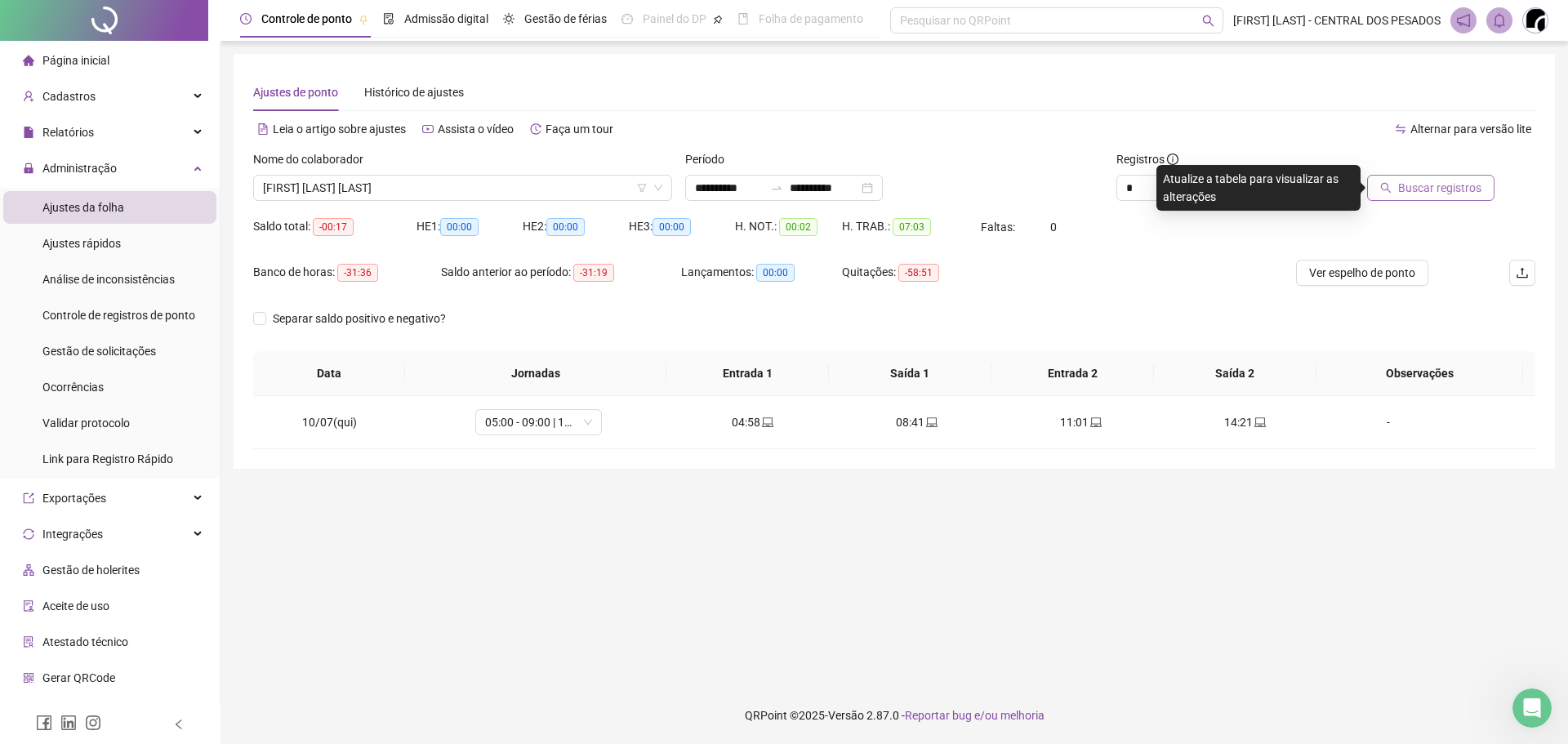 click on "Buscar registros" at bounding box center (1440, 188) 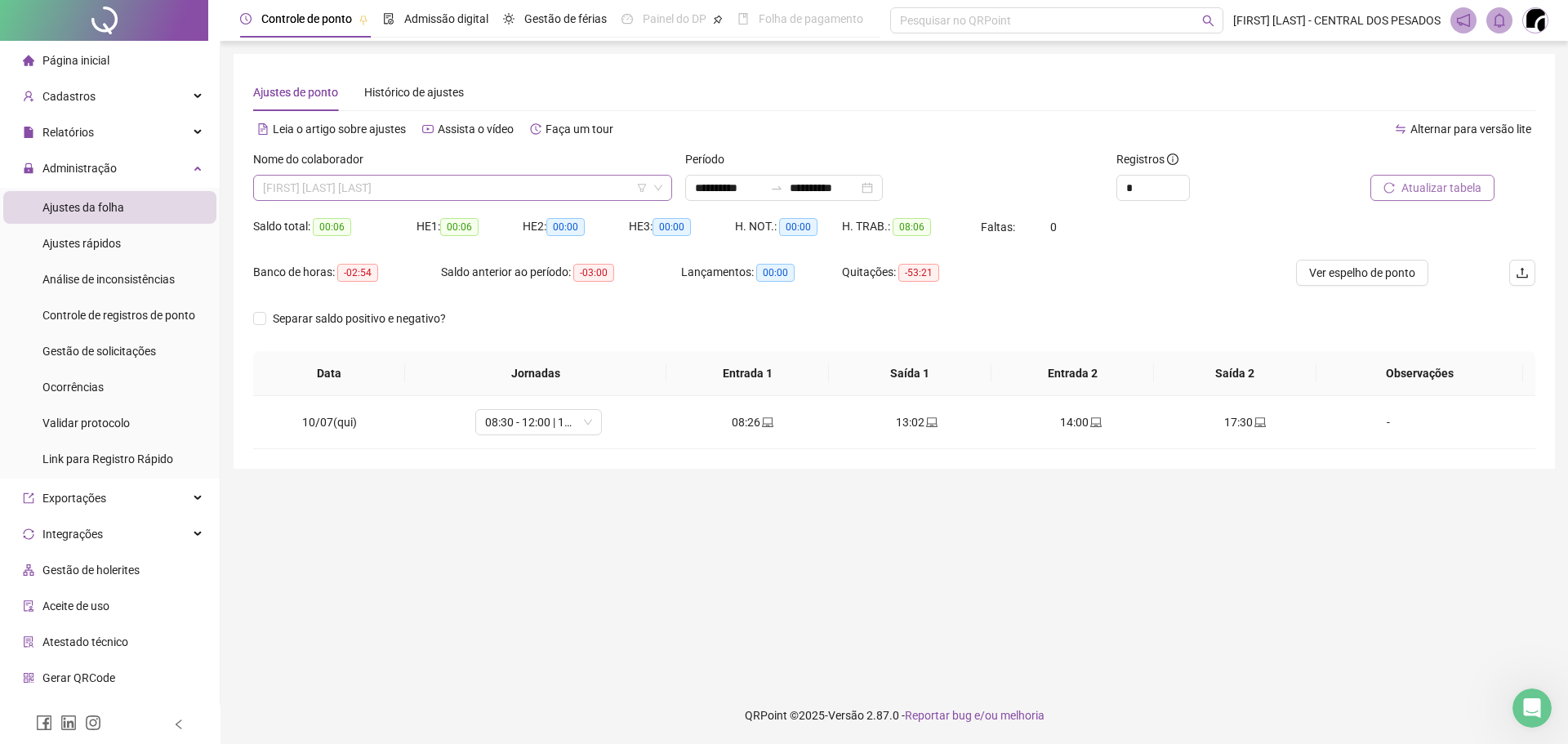 click on "[FIRST] [LAST] [LAST]" at bounding box center (462, 188) 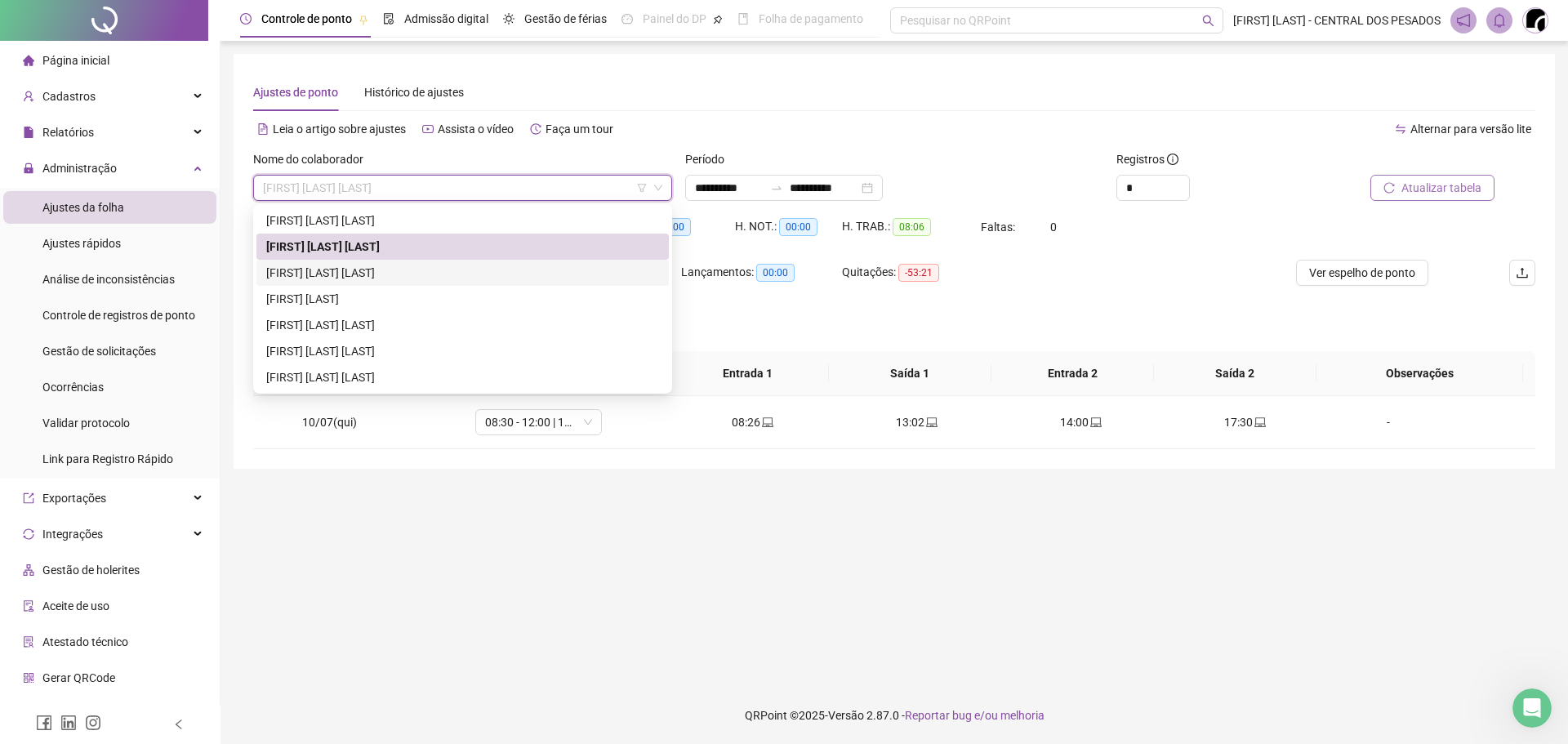click on "[FIRST] [LAST] [LAST]" at bounding box center (462, 273) 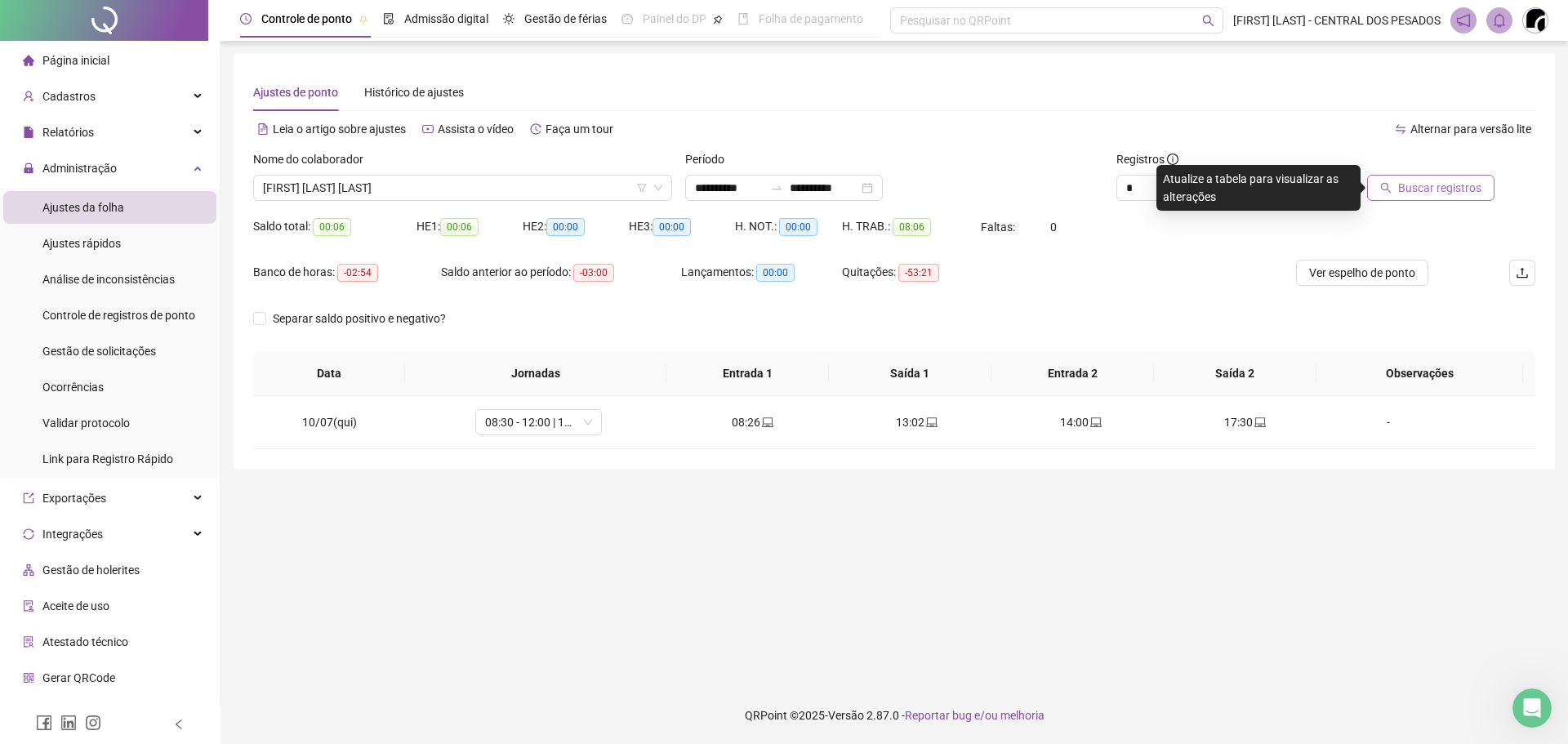 drag, startPoint x: 1405, startPoint y: 204, endPoint x: 1414, endPoint y: 188, distance: 18.35756 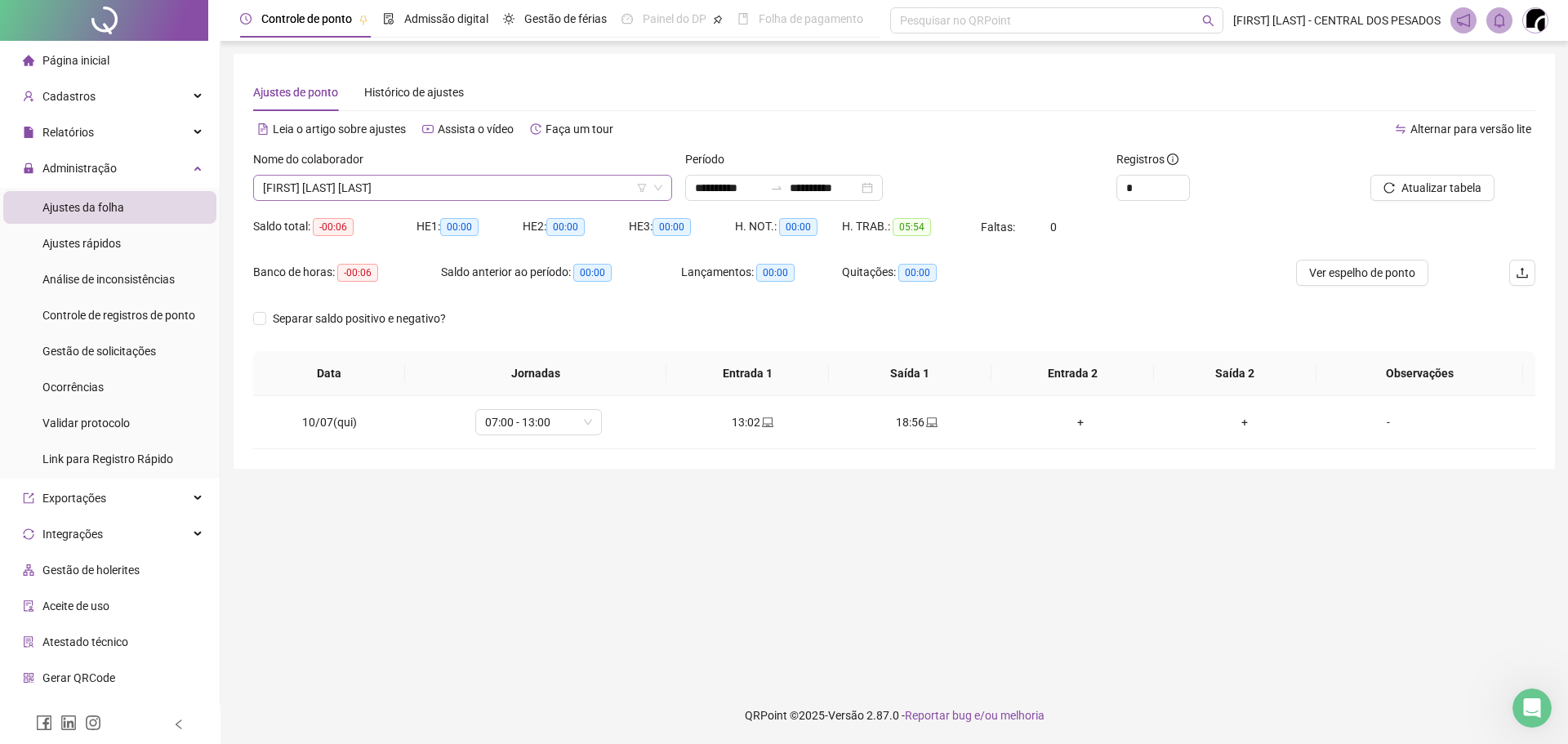 click on "[FIRST] [LAST] [LAST]" at bounding box center [462, 188] 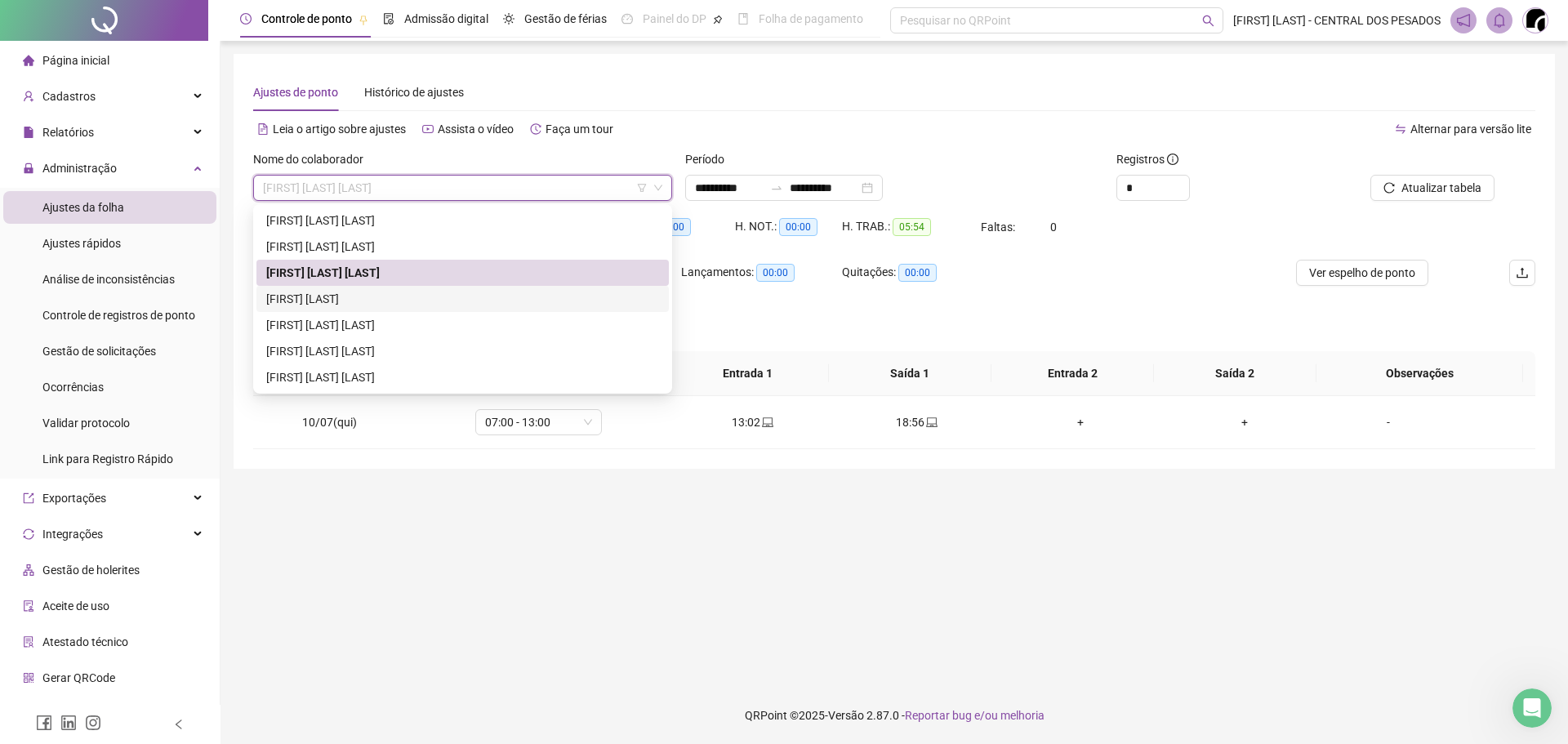 click on "[FIRST] [LAST]" at bounding box center (462, 299) 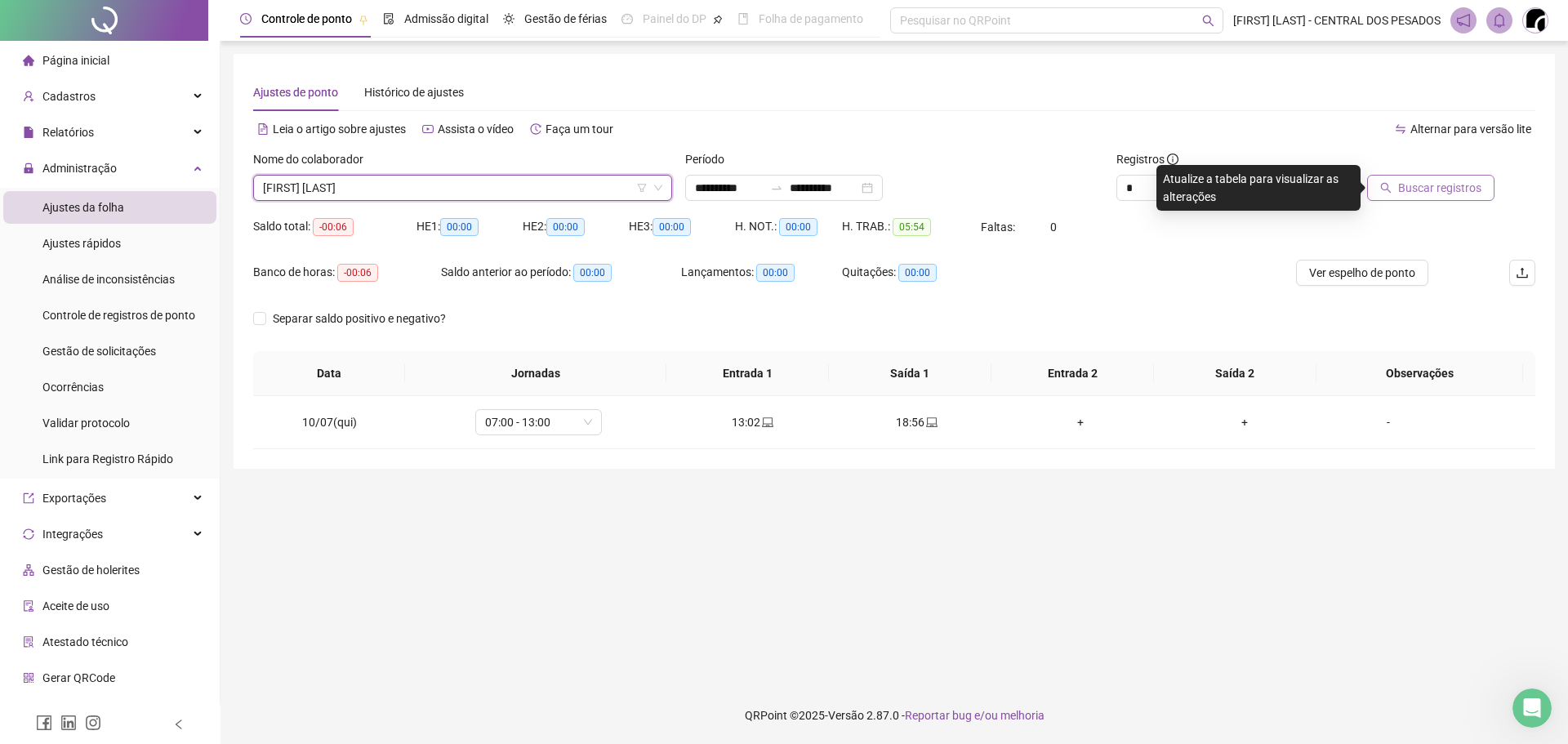 click on "Buscar registros" at bounding box center [1431, 188] 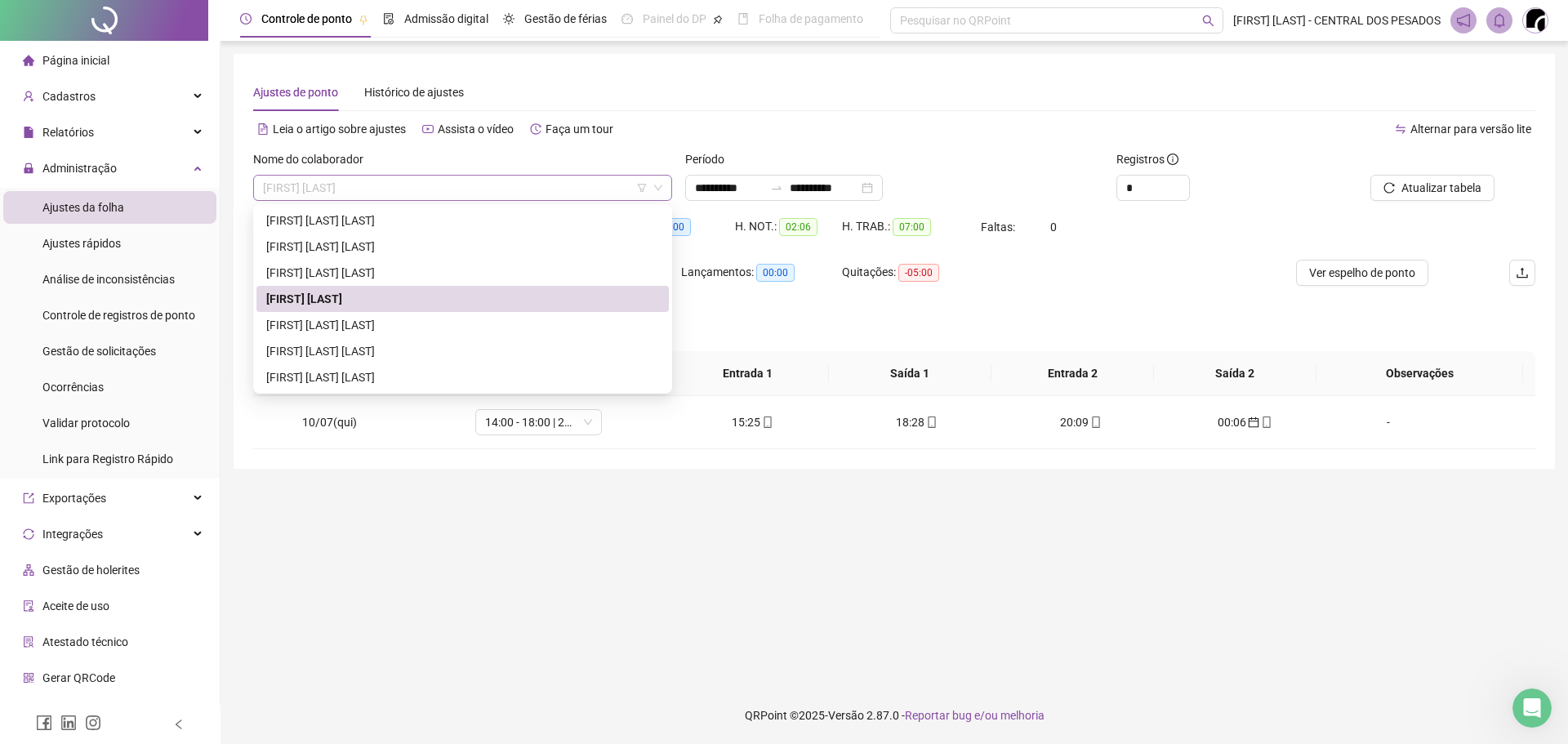 click on "[FIRST] [LAST]" at bounding box center [462, 188] 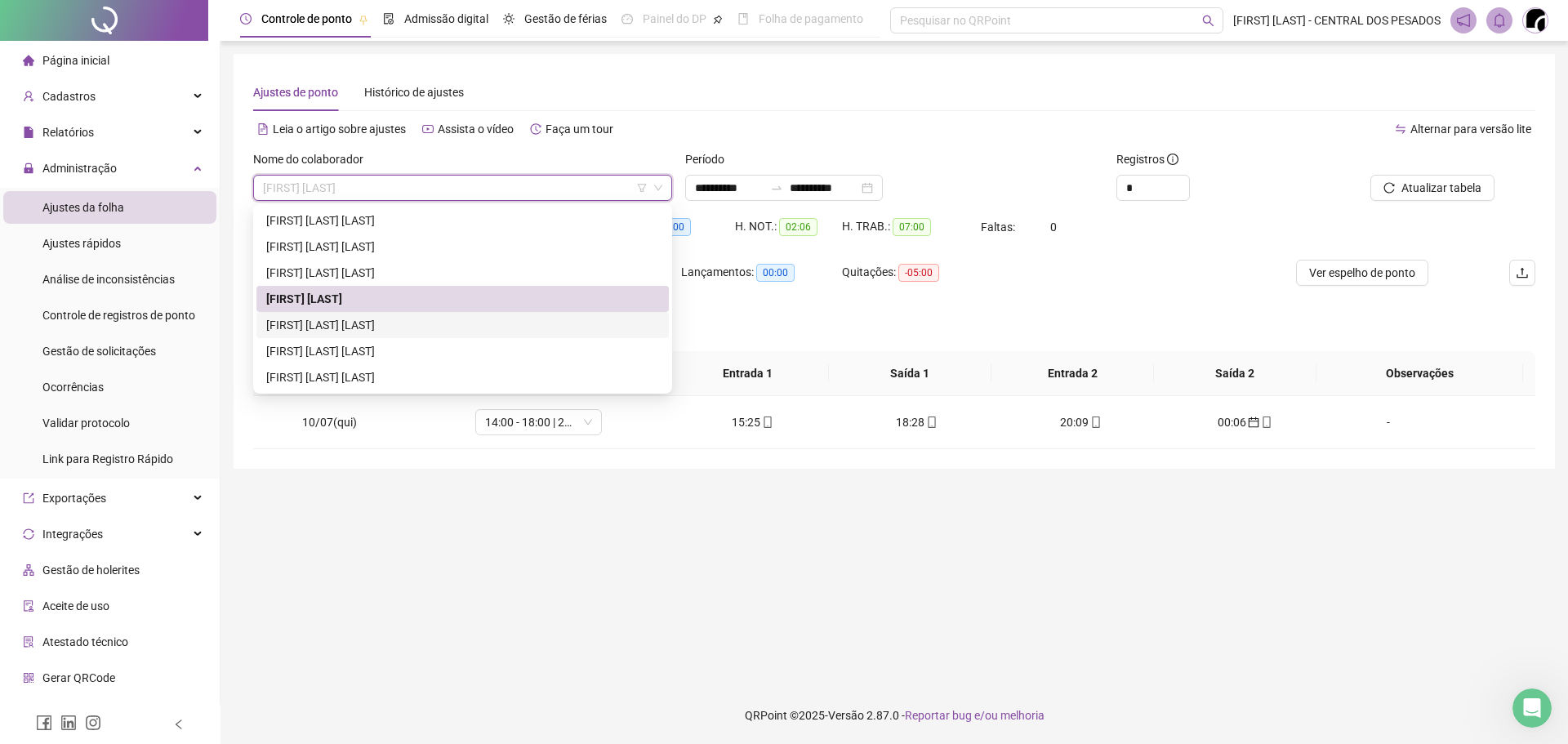 click on "[FIRST] [LAST] [LAST]" at bounding box center (462, 325) 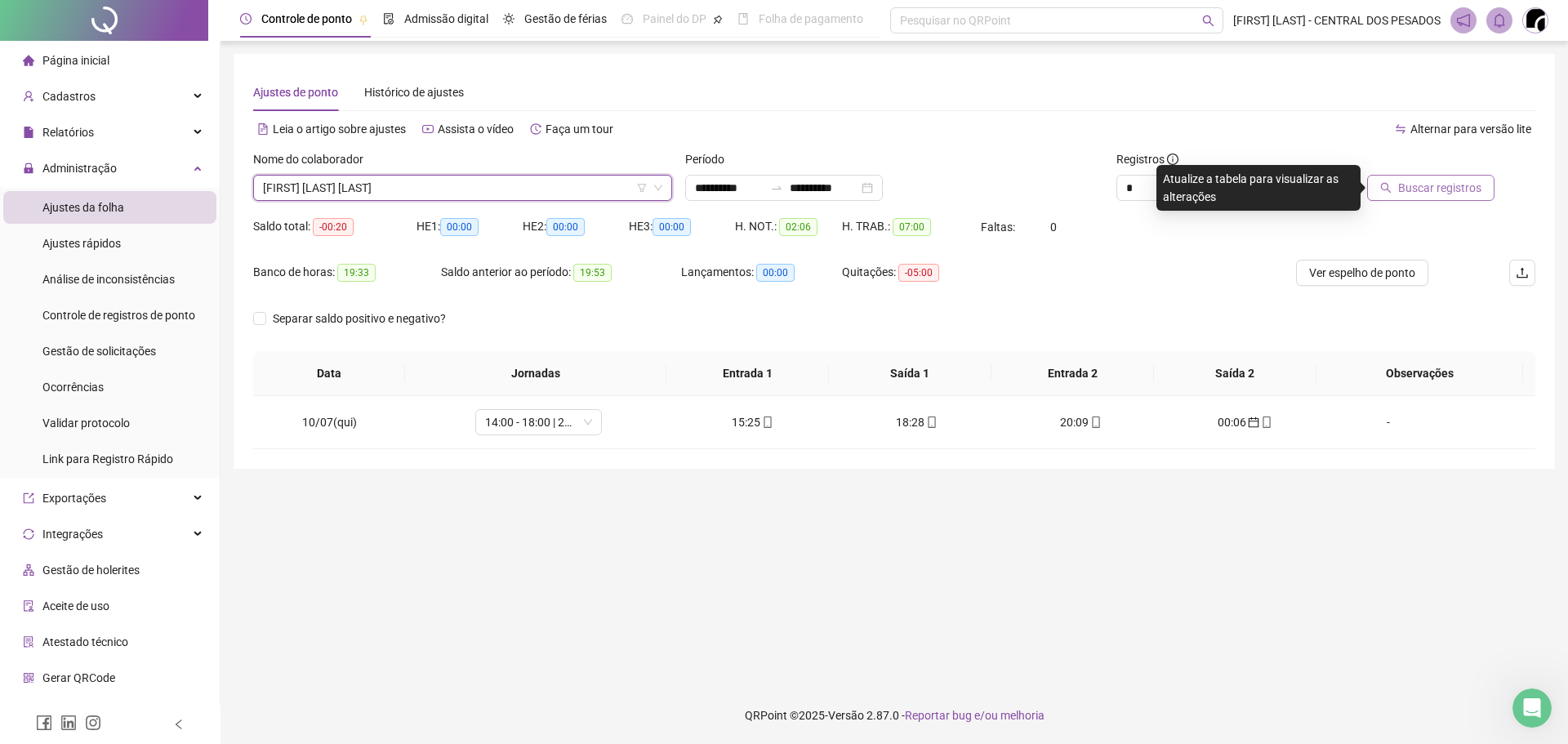 click on "Buscar registros" at bounding box center [1440, 188] 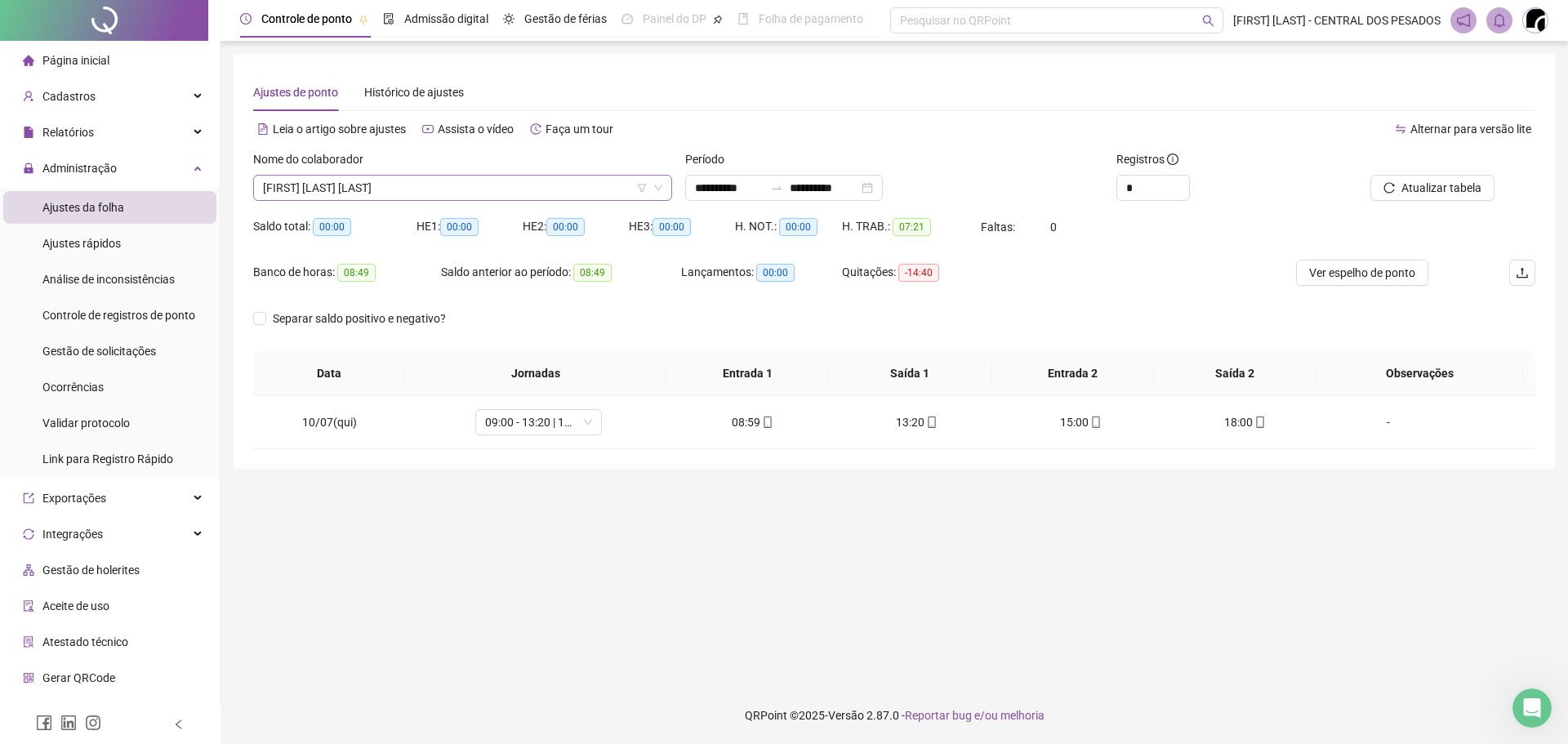 click on "[FIRST] [LAST] [LAST]" at bounding box center [462, 188] 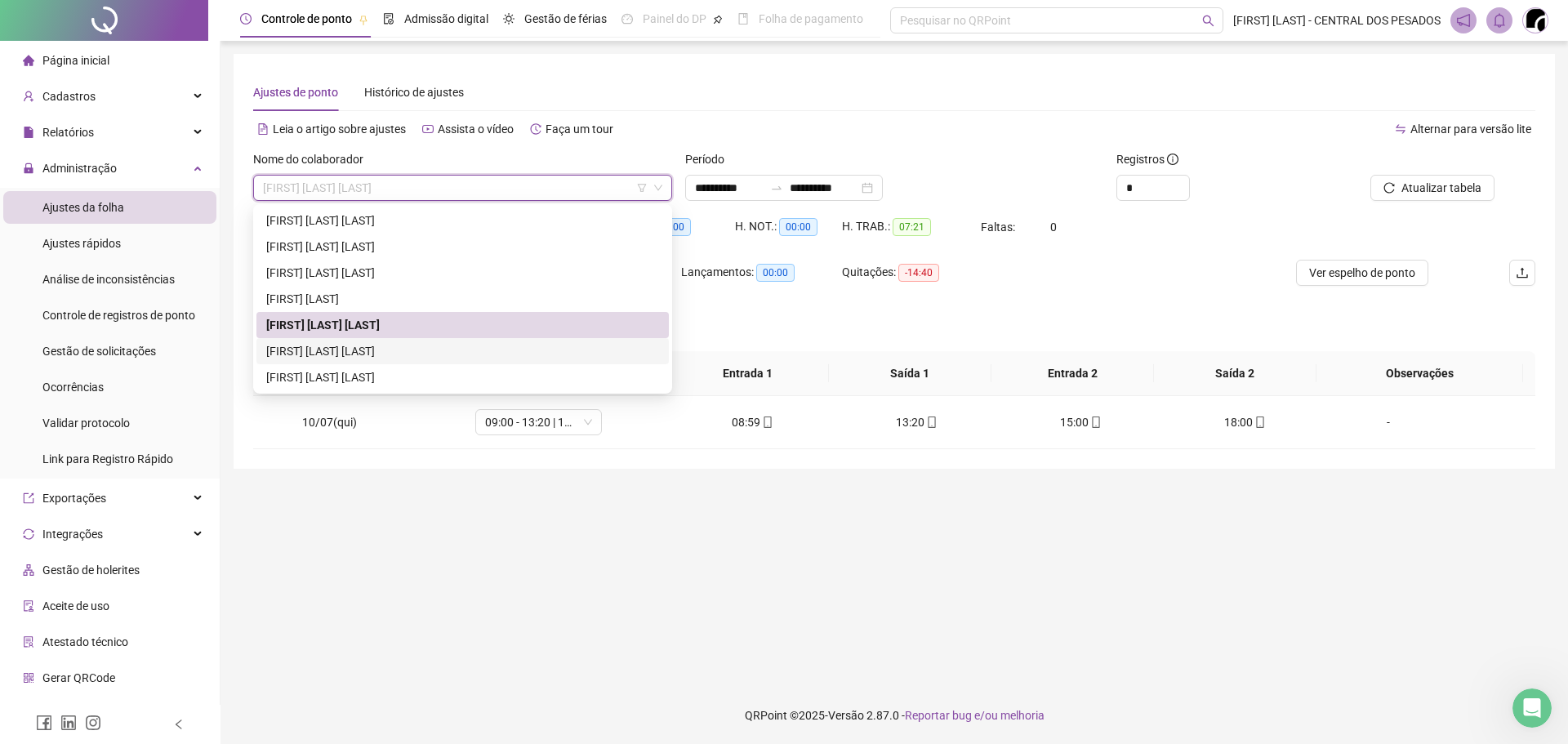 click on "[FIRST] [LAST] [LAST]" at bounding box center [462, 351] 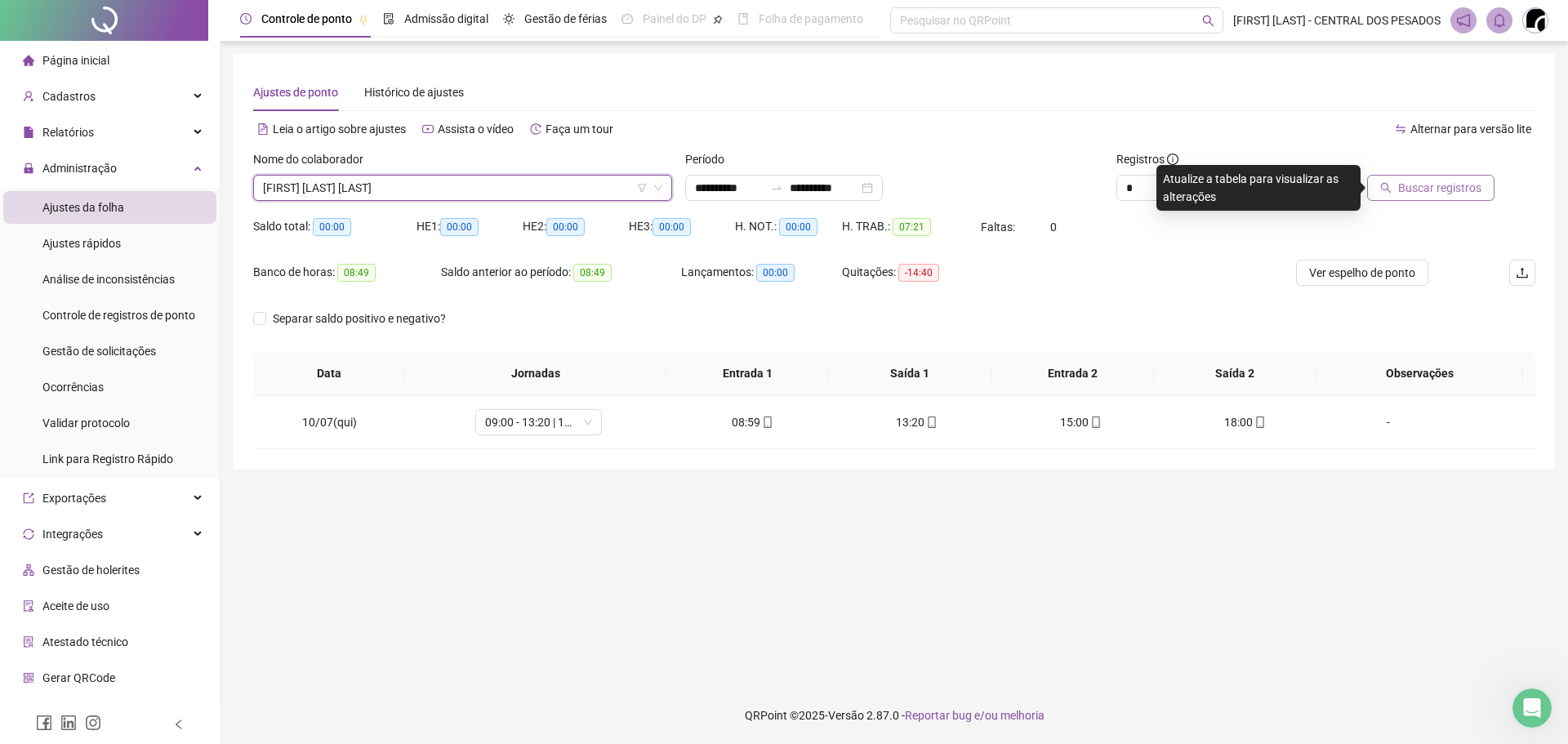 click on "Buscar registros" at bounding box center (1440, 188) 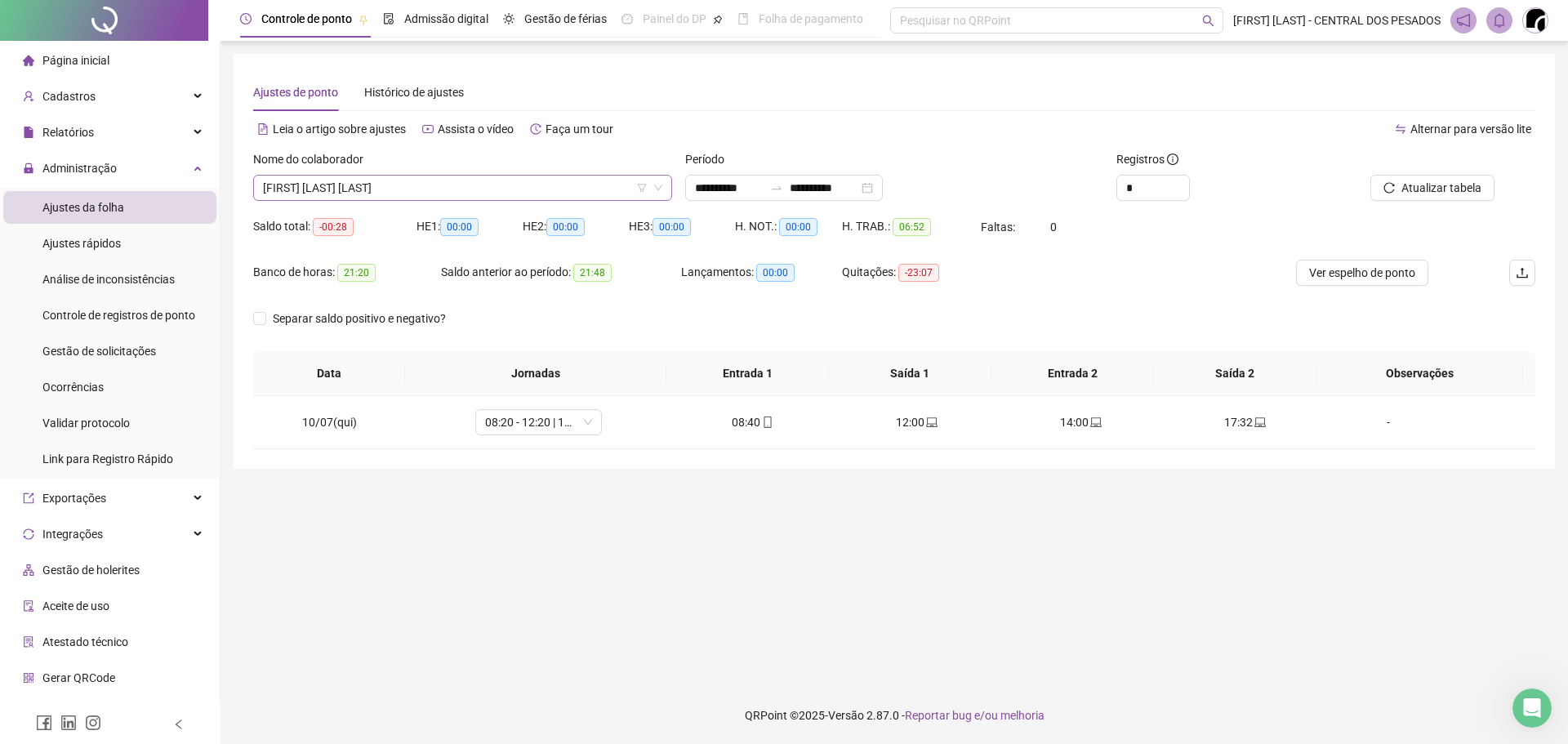 click on "[FIRST] [LAST] [LAST]" at bounding box center [462, 188] 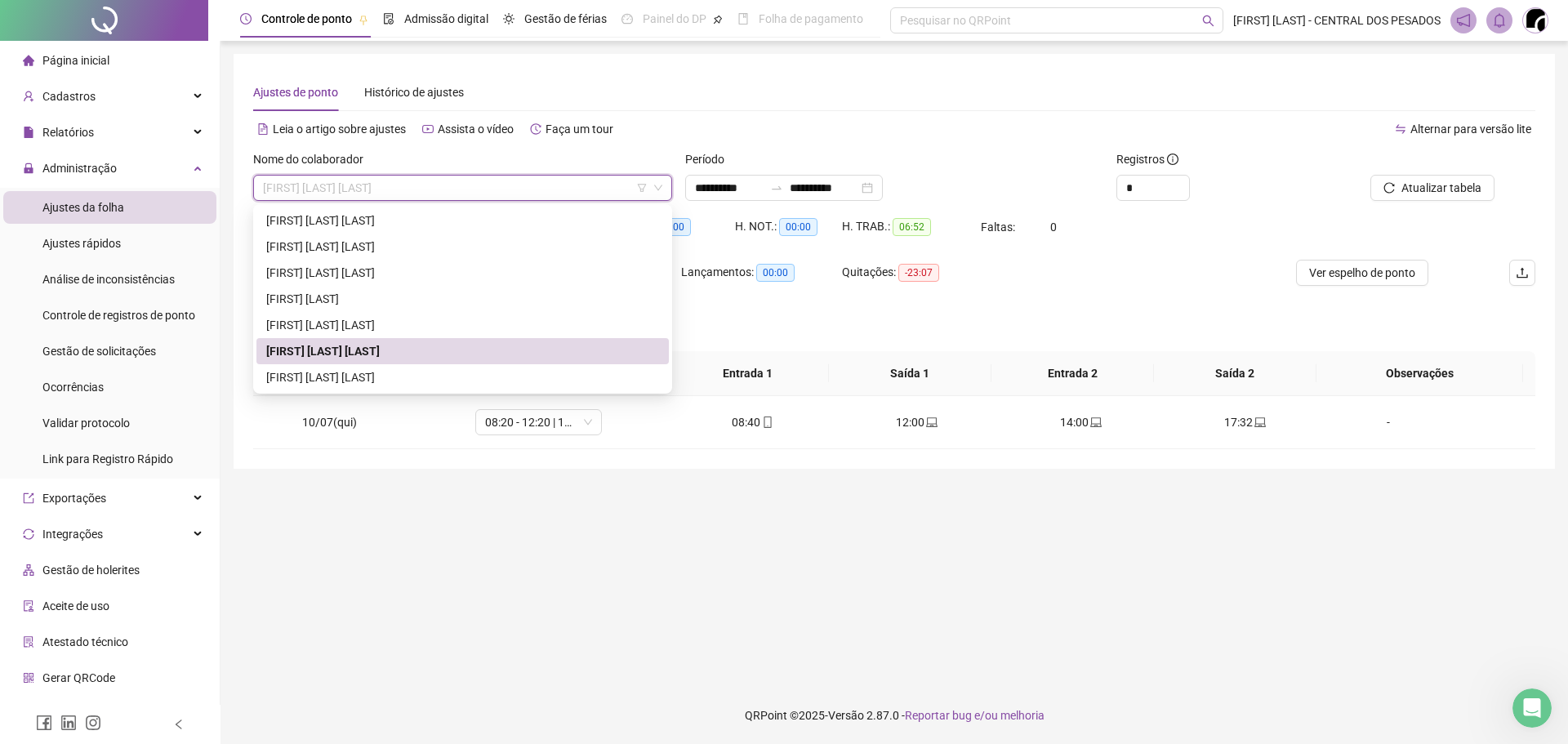 click on "[FIRST] [LAST] [LAST]" at bounding box center (462, 377) 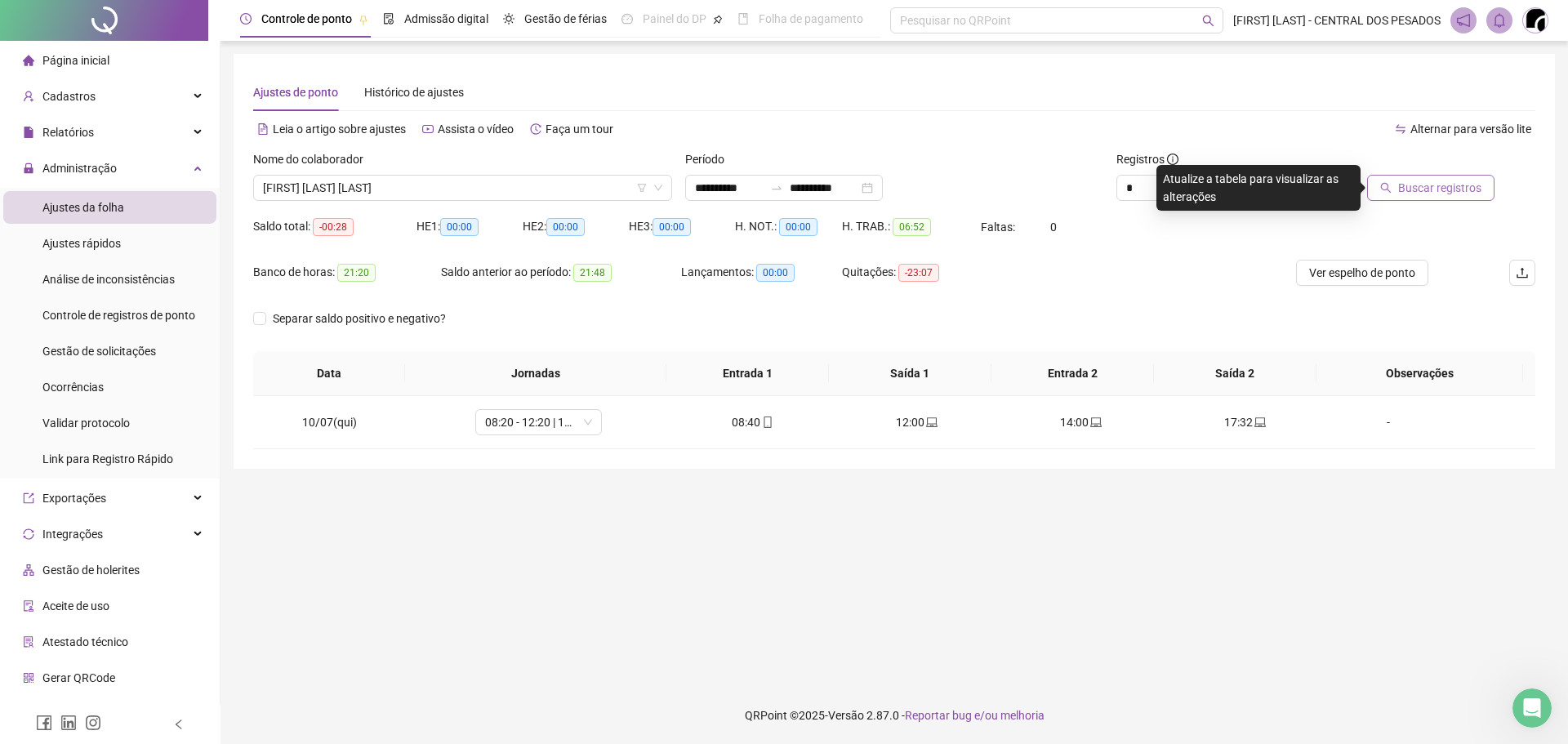 click on "Buscar registros" at bounding box center [1431, 188] 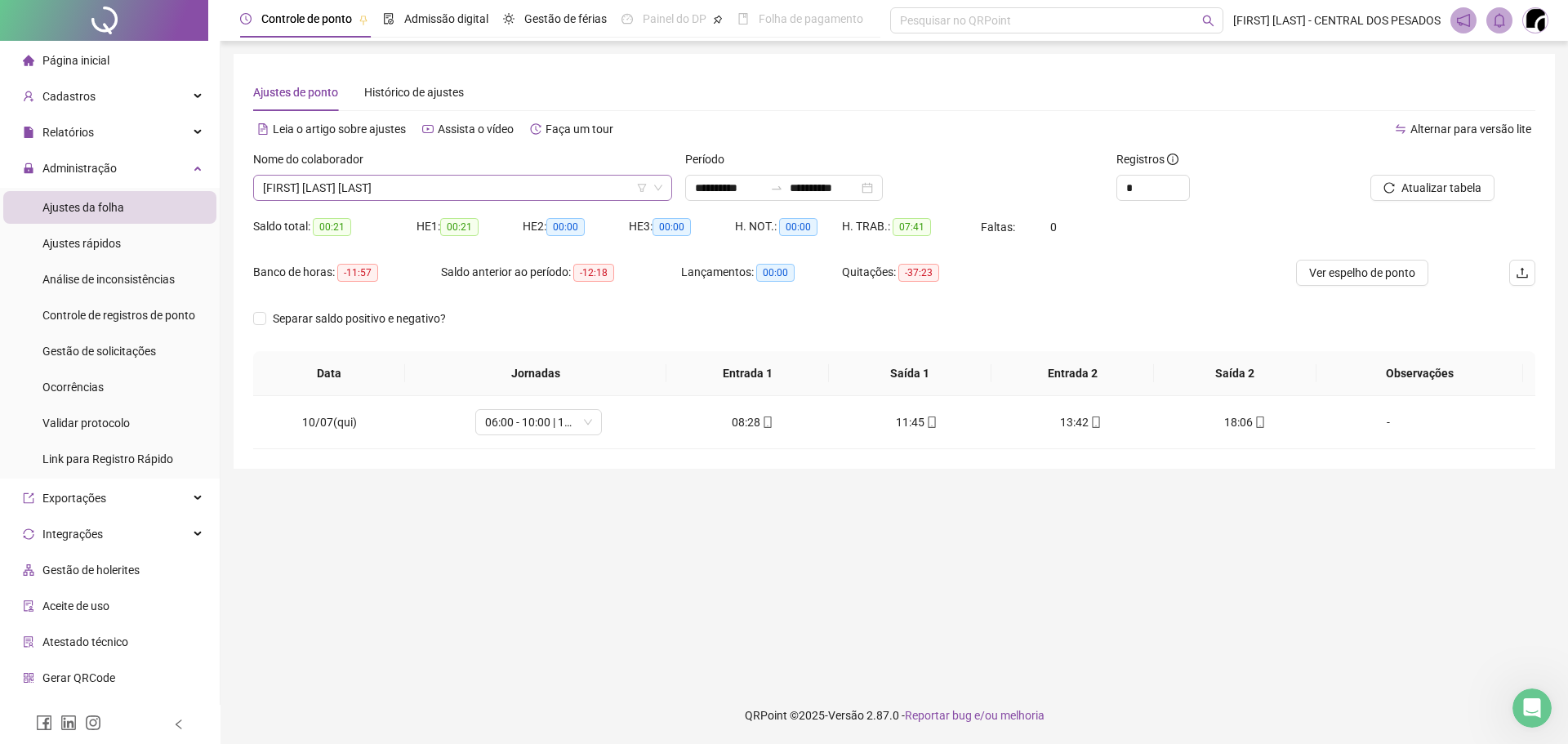 click on "[FIRST] [LAST] [LAST]" at bounding box center (462, 188) 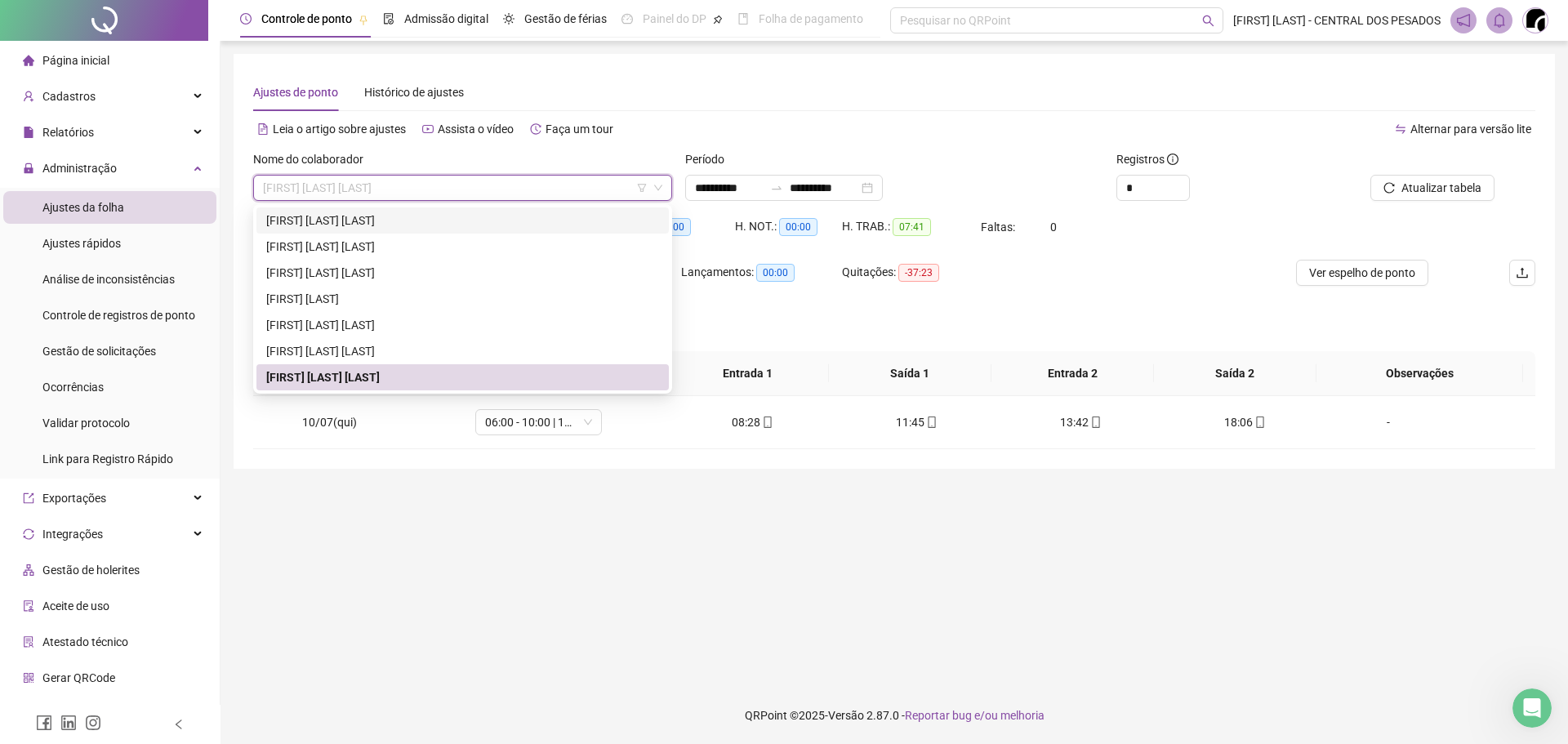 click on "[FIRST] [LAST] [LAST]" at bounding box center (462, 221) 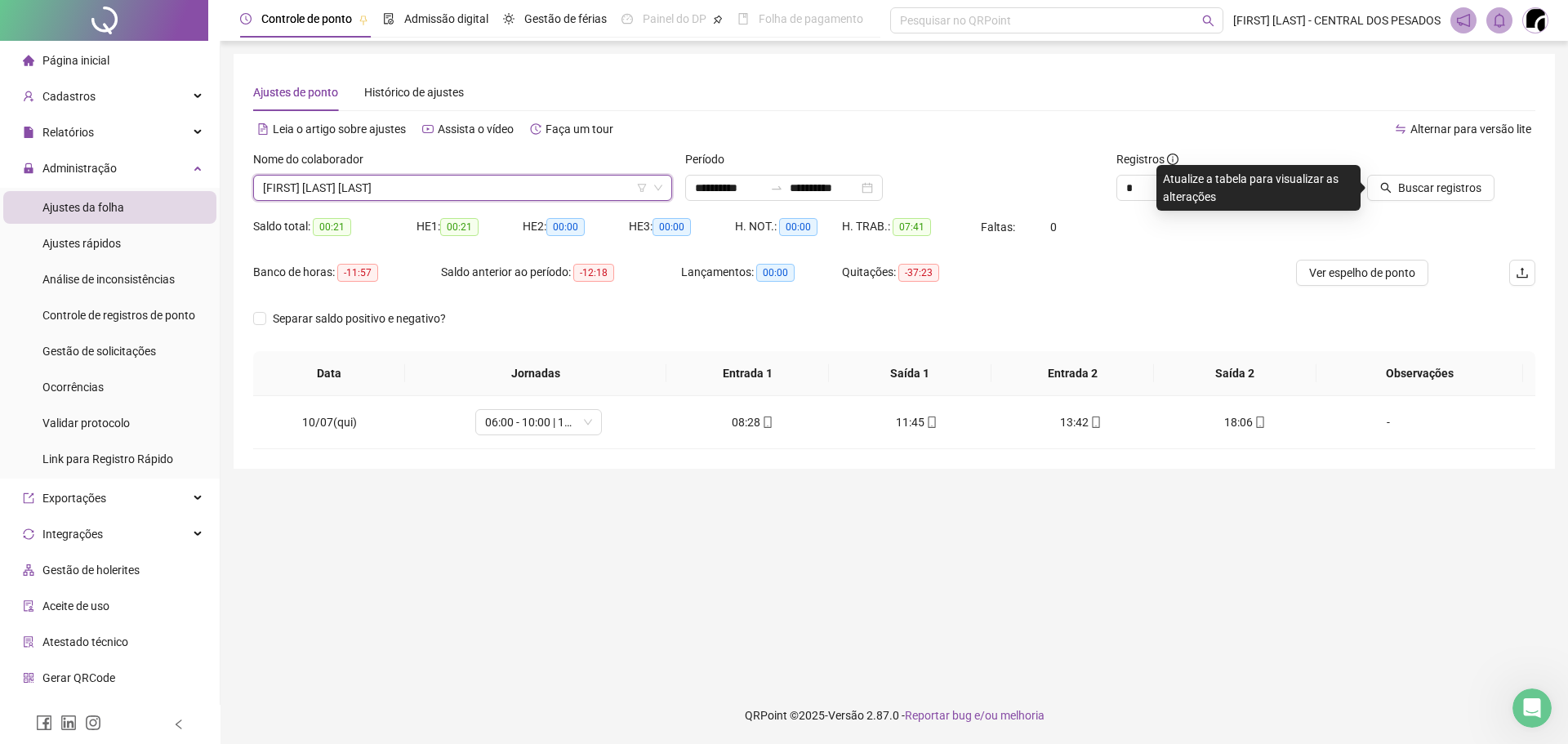 click at bounding box center [1414, 163] 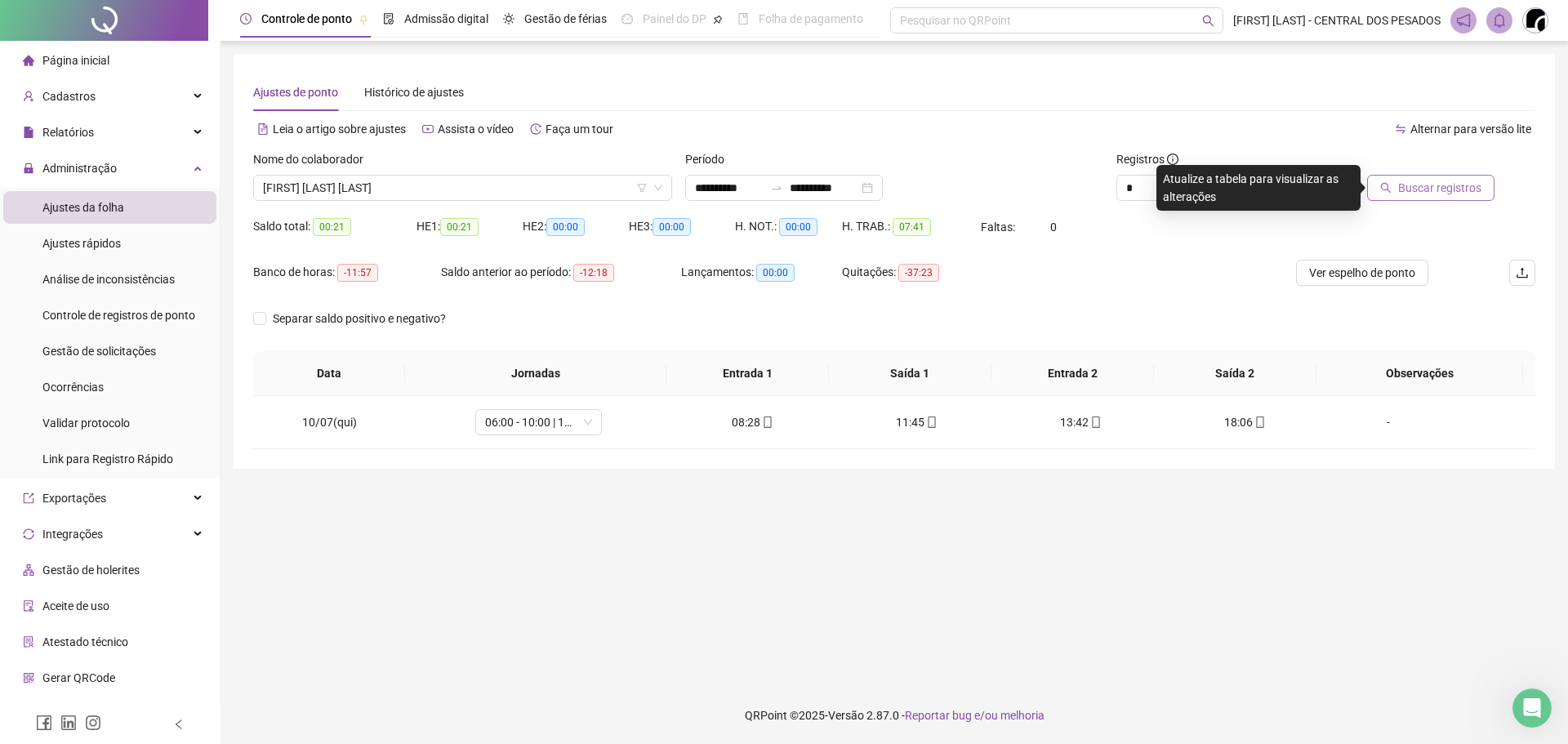 click on "Buscar registros" at bounding box center (1440, 188) 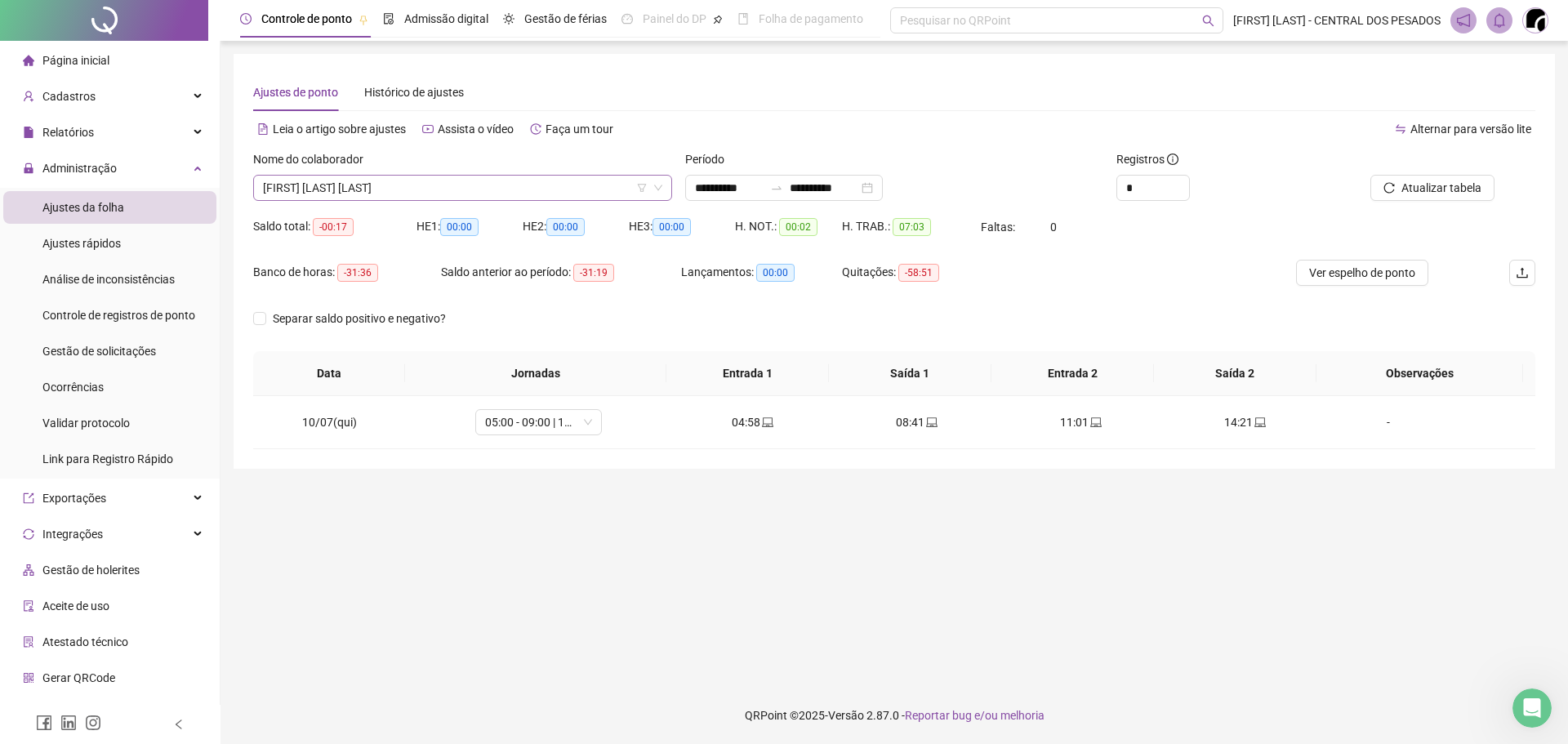 click on "[FIRST] [LAST] [LAST]" at bounding box center (462, 188) 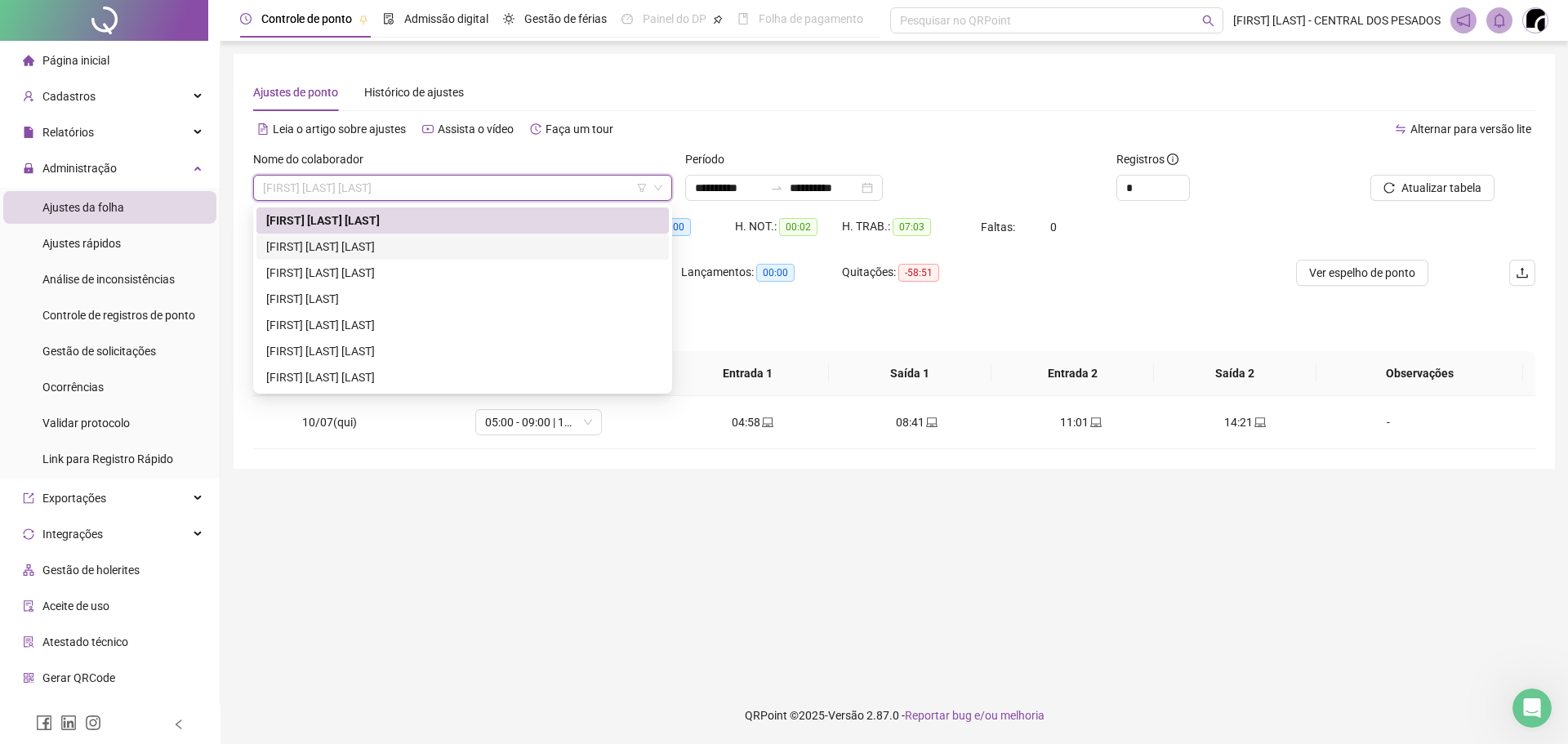 click on "[FIRST] [LAST] [LAST]" at bounding box center [462, 247] 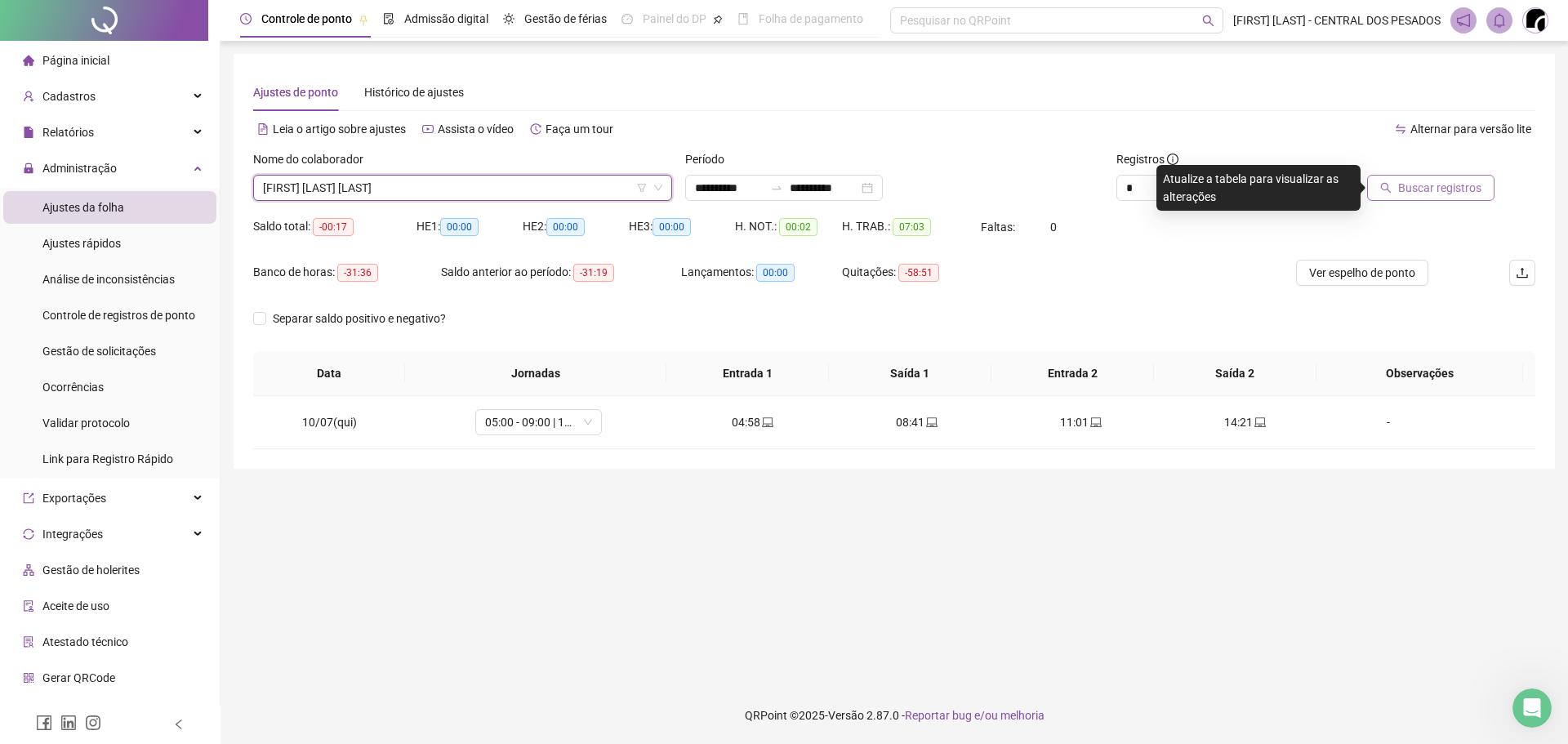 click on "Buscar registros" at bounding box center [1431, 188] 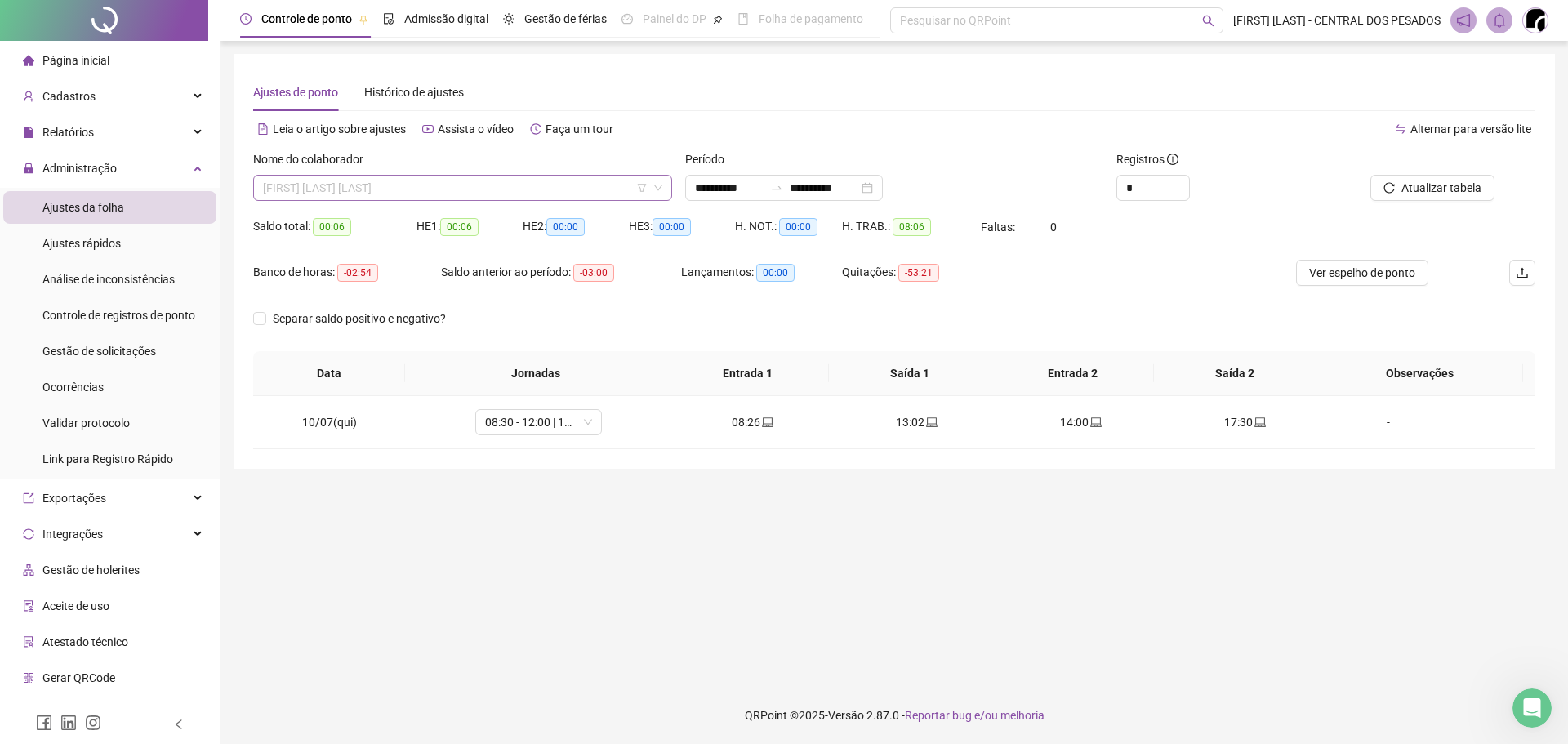 click on "[FIRST] [LAST] [LAST]" at bounding box center (462, 188) 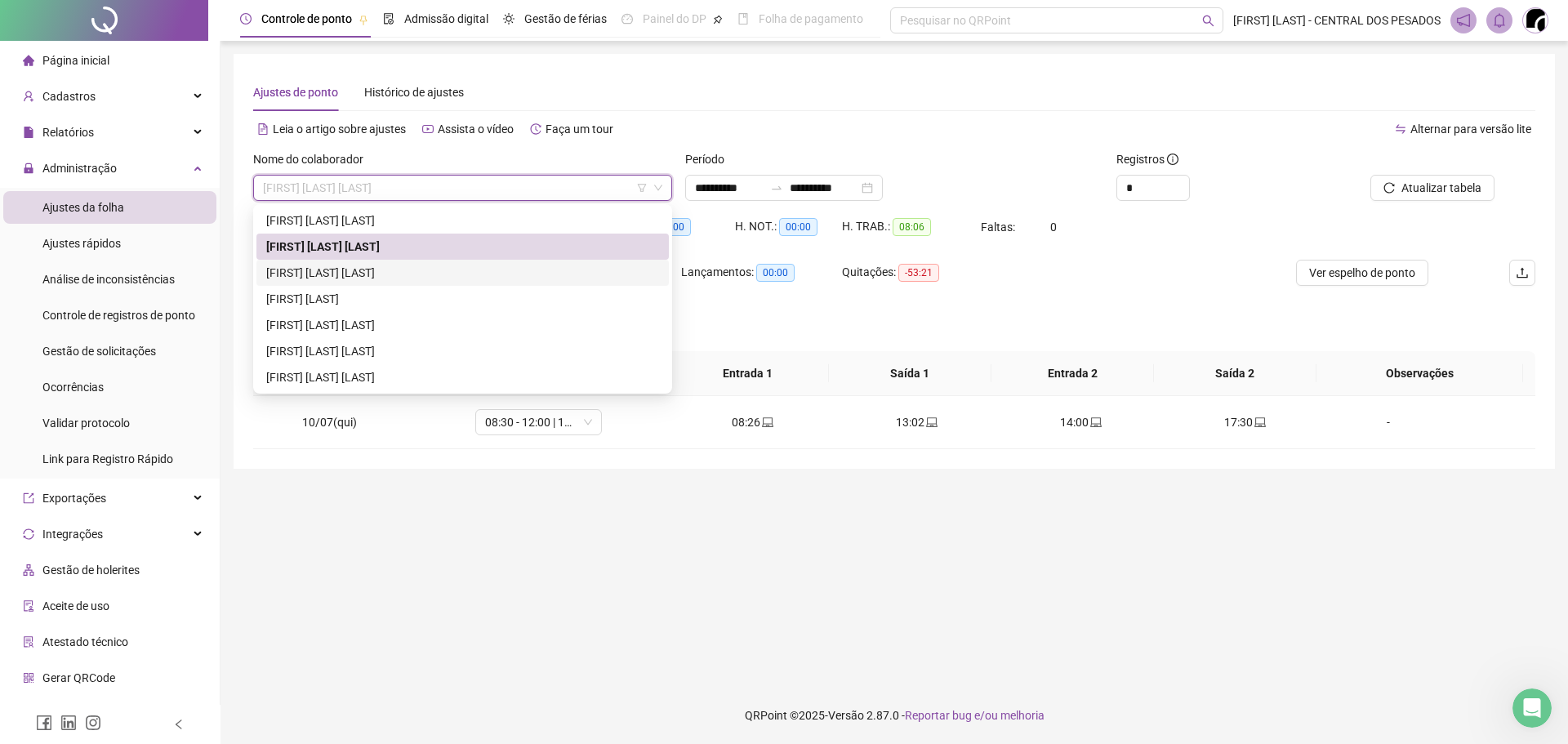 click on "[FIRST] [LAST] [LAST]" at bounding box center (462, 273) 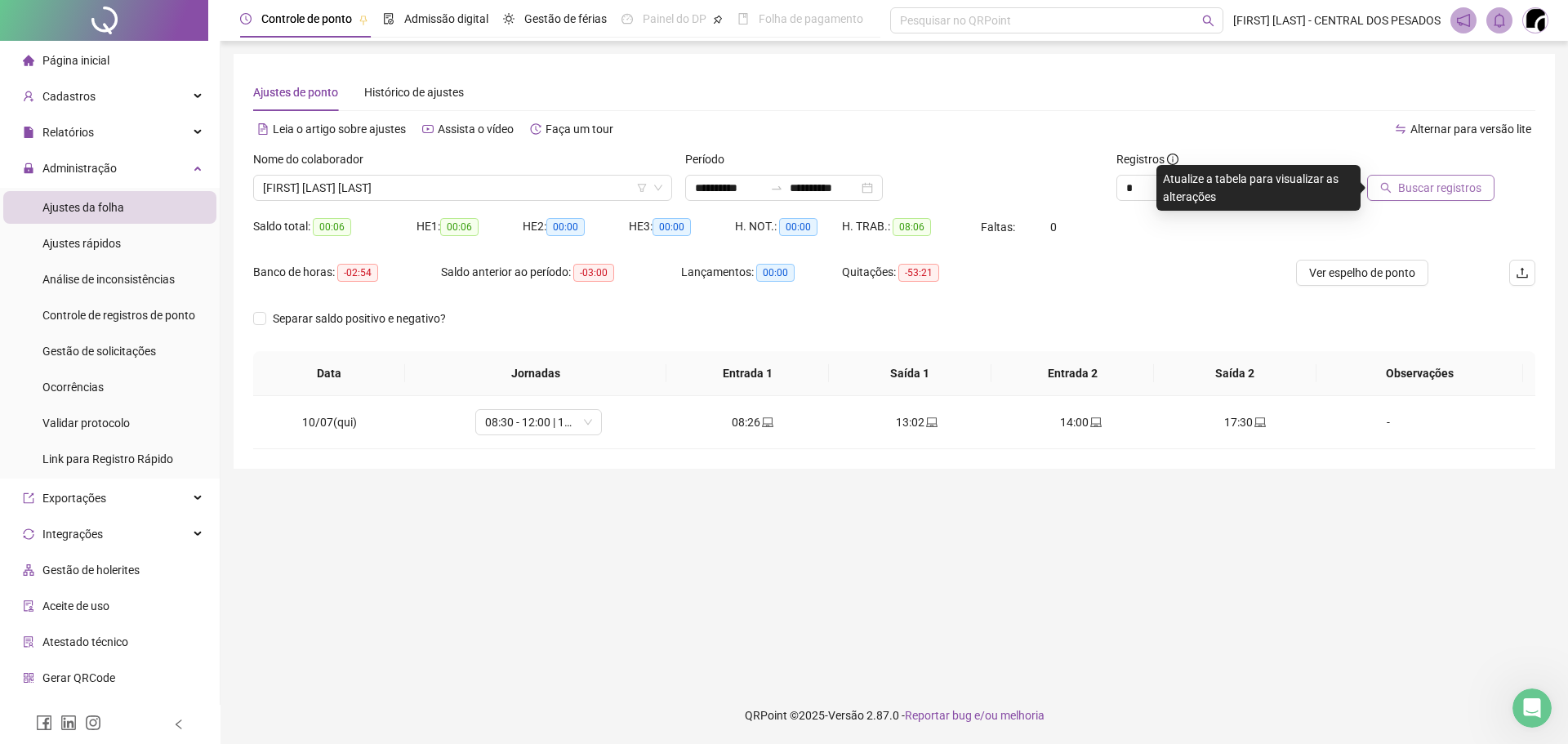 click on "Buscar registros" at bounding box center [1440, 188] 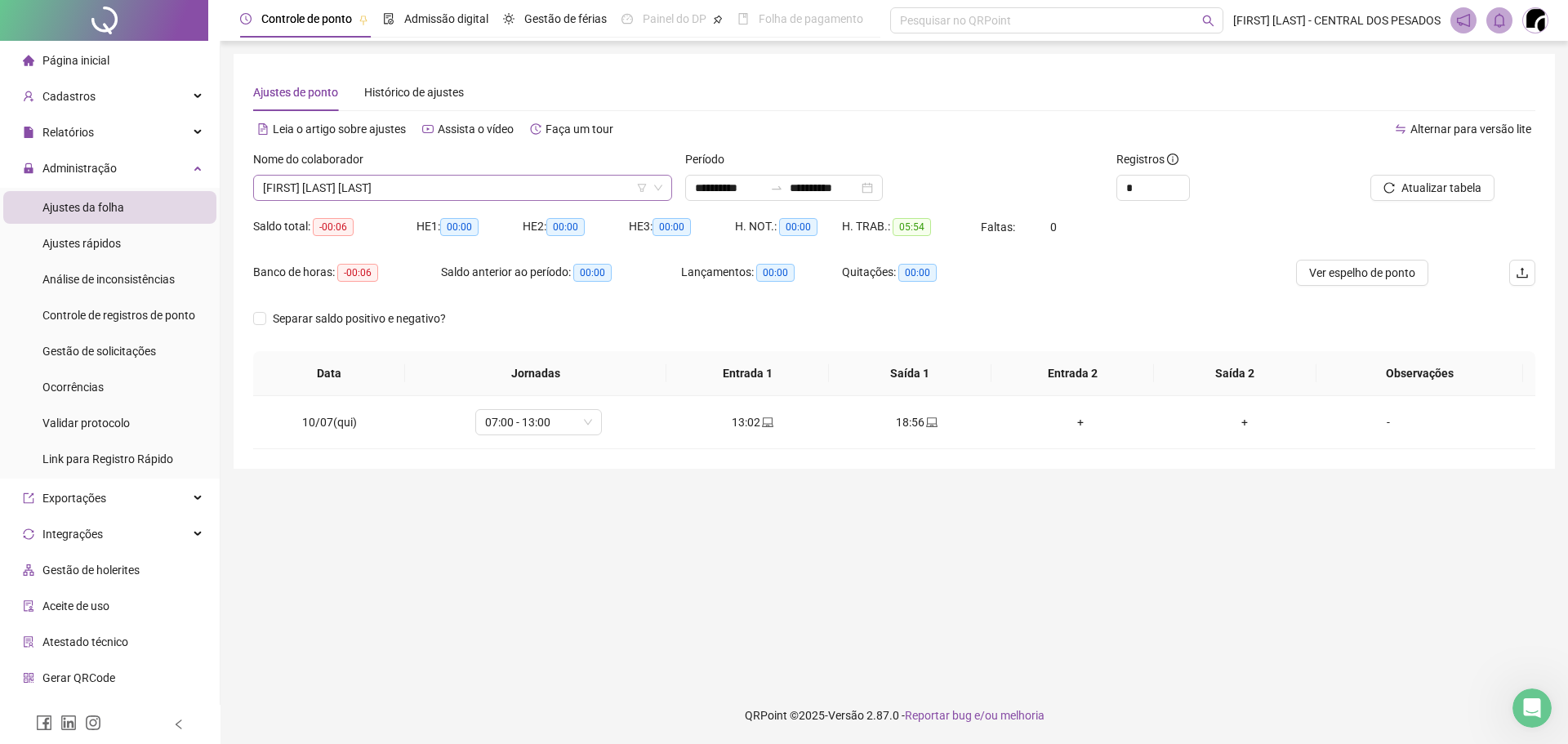 click on "[FIRST] [LAST] [LAST]" at bounding box center [462, 188] 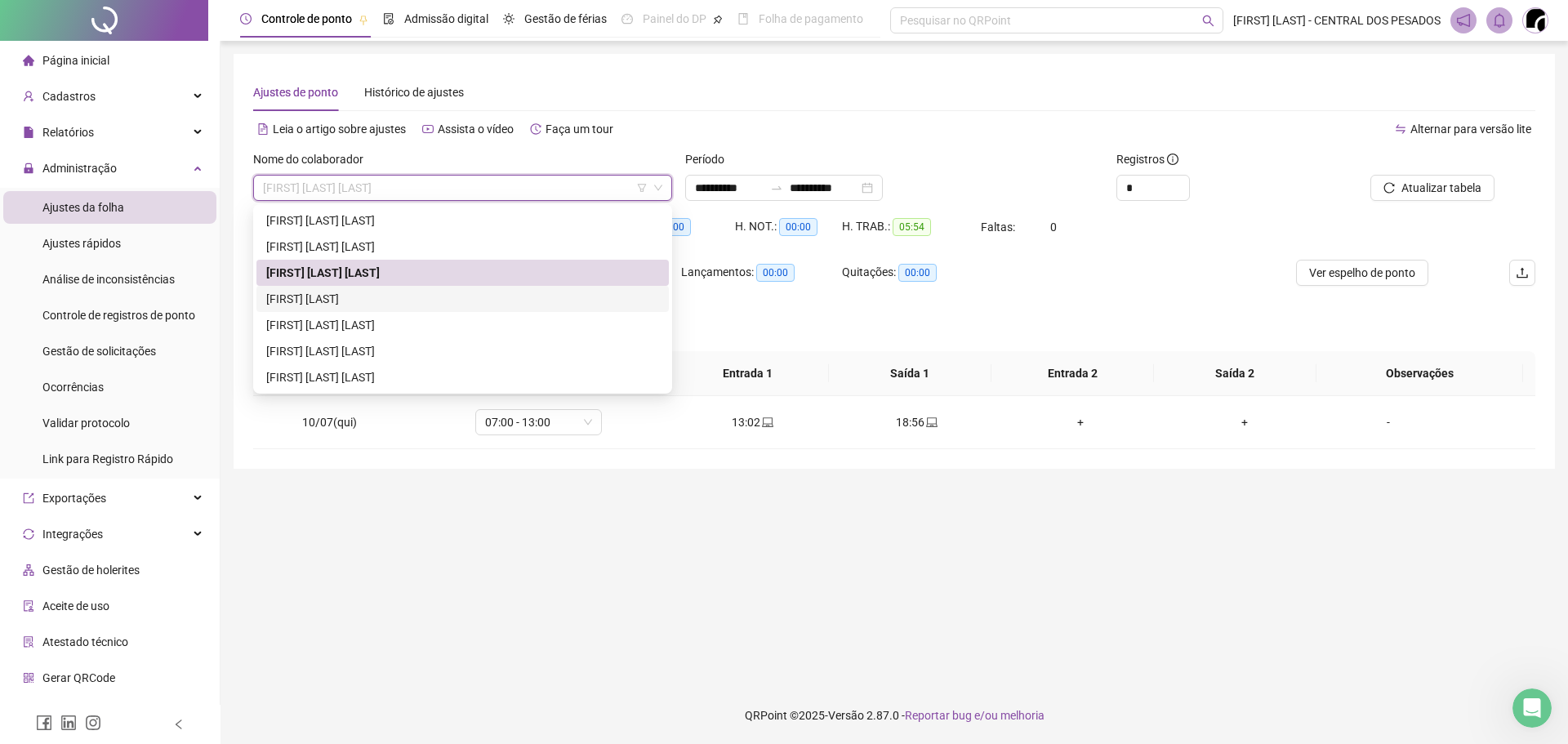 click on "[FIRST] [LAST]" at bounding box center [462, 299] 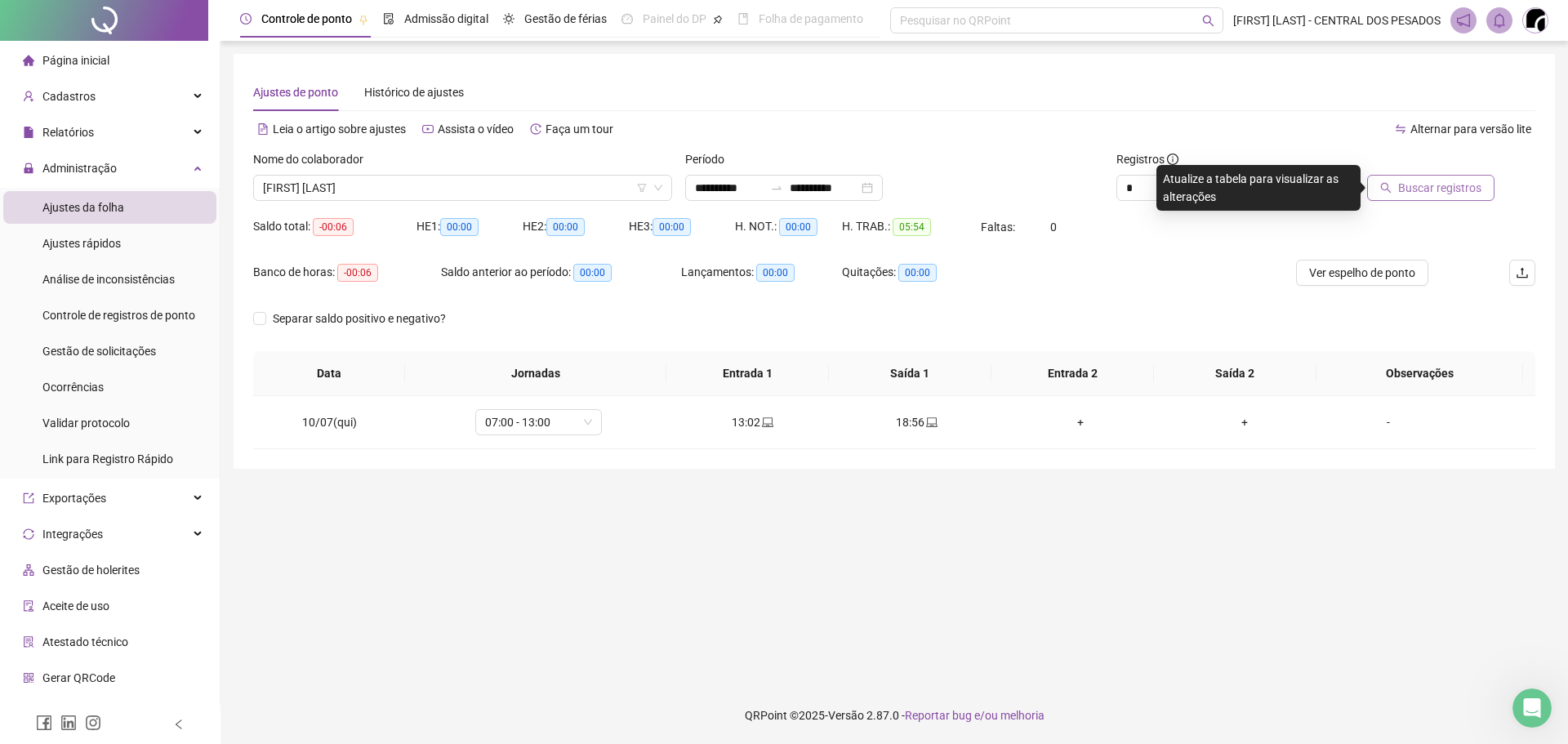 click on "Buscar registros" at bounding box center (1440, 188) 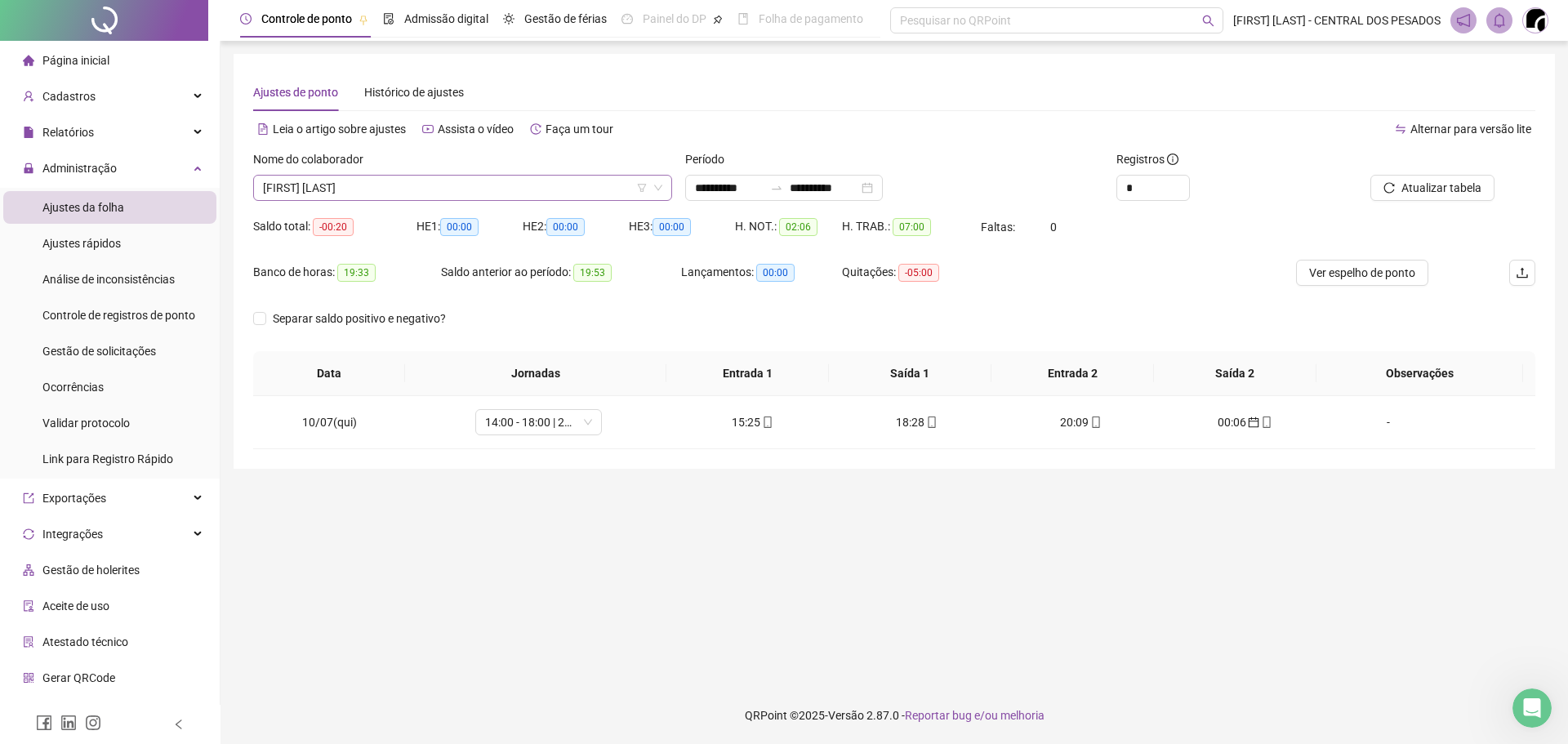 click on "[FIRST] [LAST]" at bounding box center [462, 188] 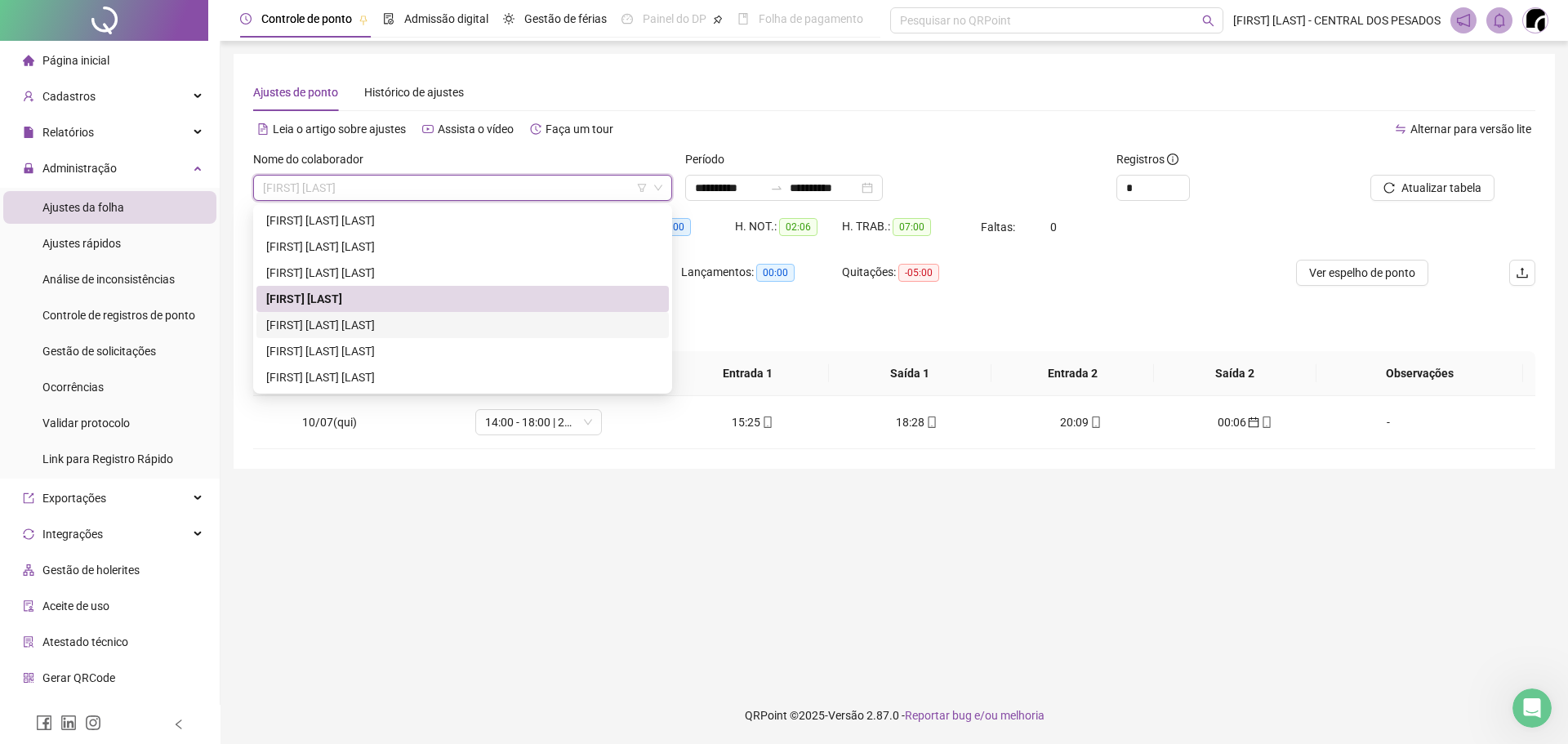click on "[FIRST] [LAST] [LAST]" at bounding box center (462, 325) 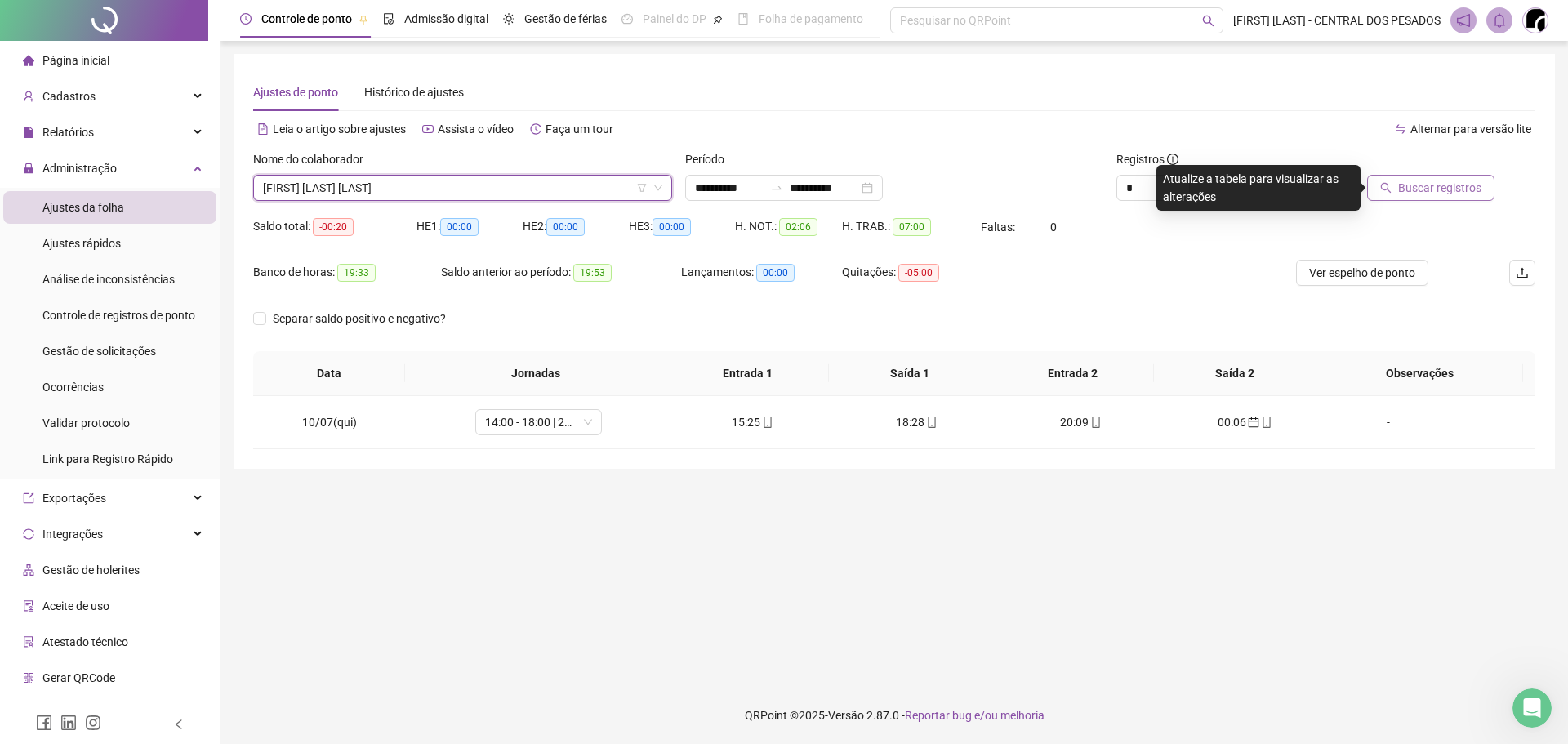 click on "Buscar registros" at bounding box center [1440, 188] 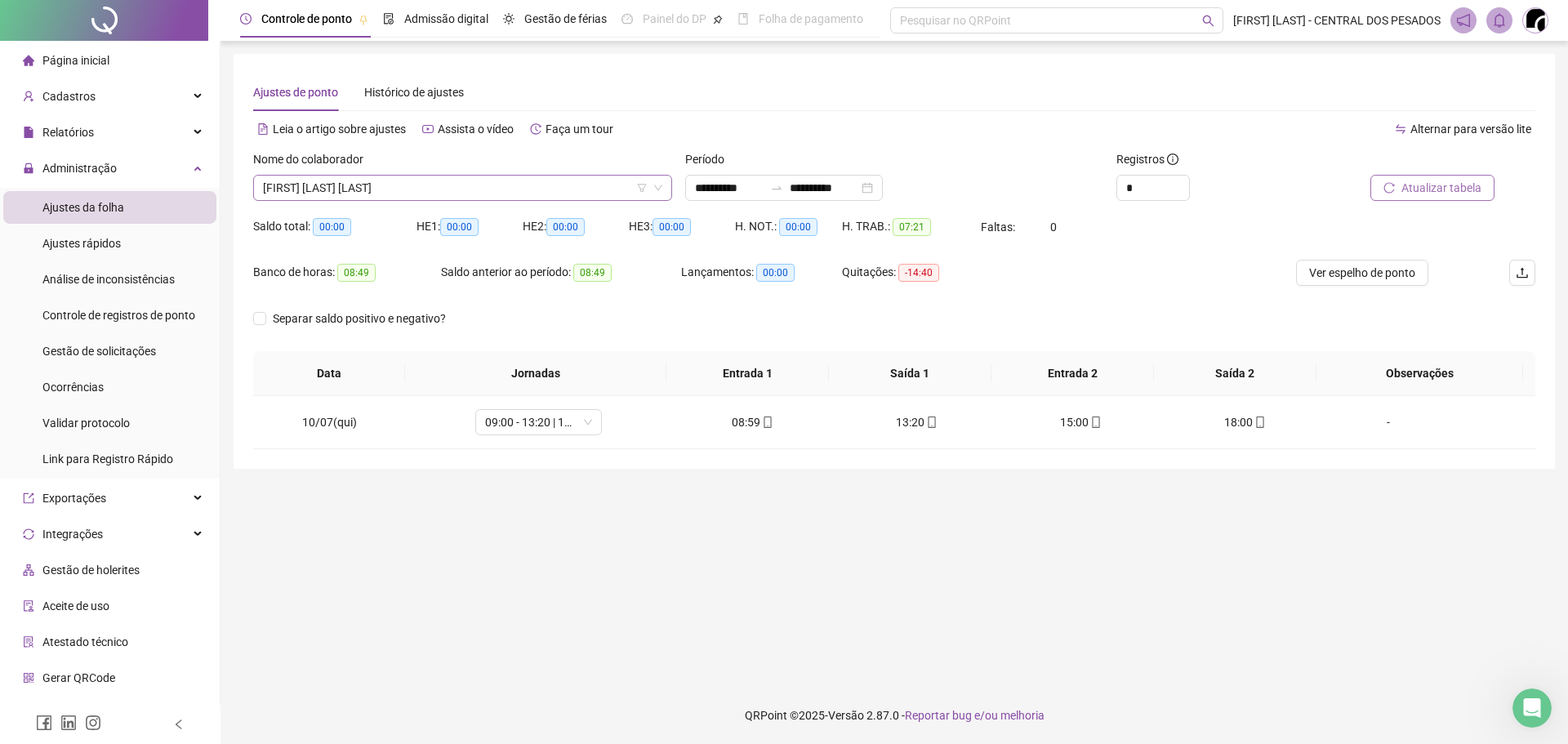 click on "[FIRST] [LAST] [LAST]" at bounding box center (462, 188) 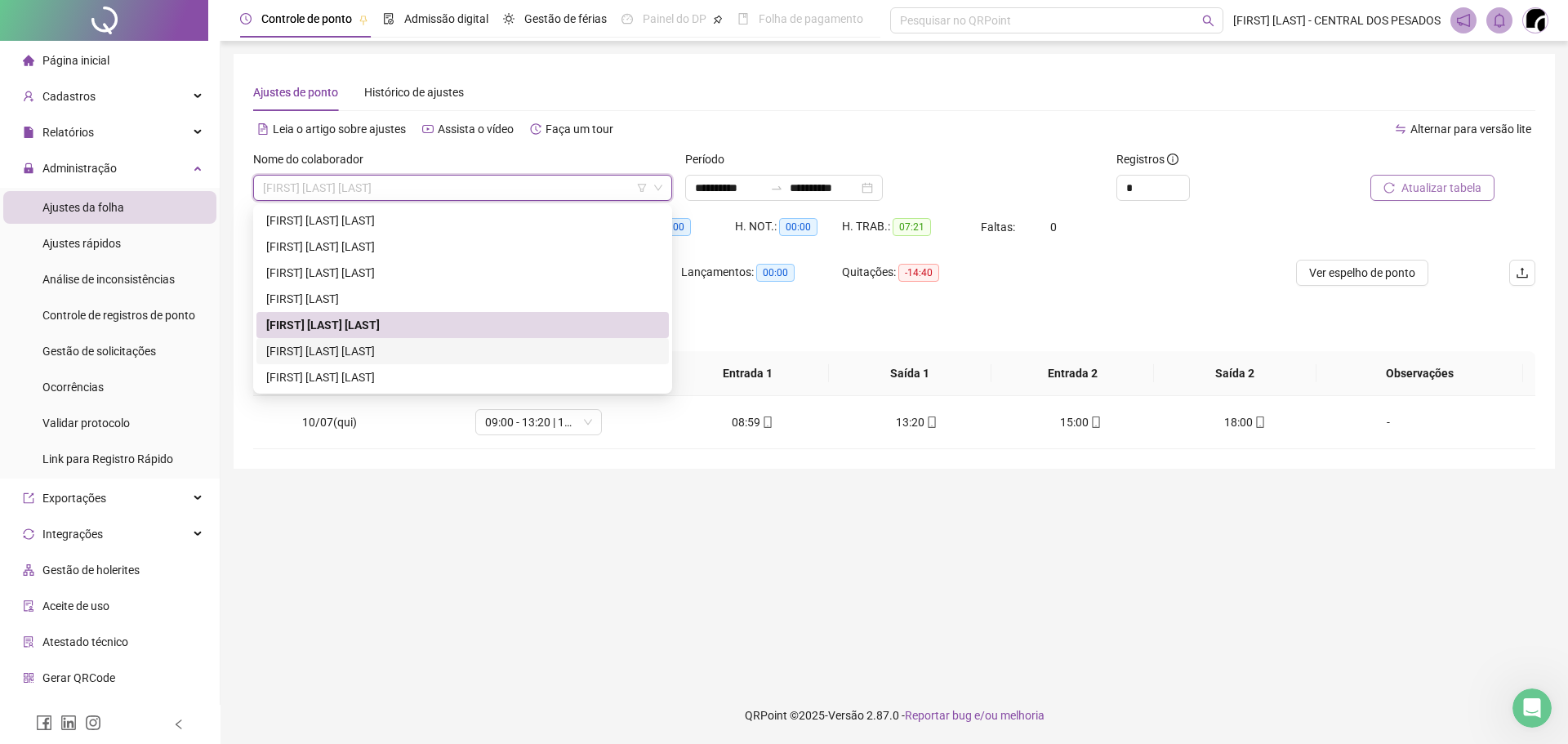 click on "[FIRST] [LAST] [LAST]" at bounding box center (462, 351) 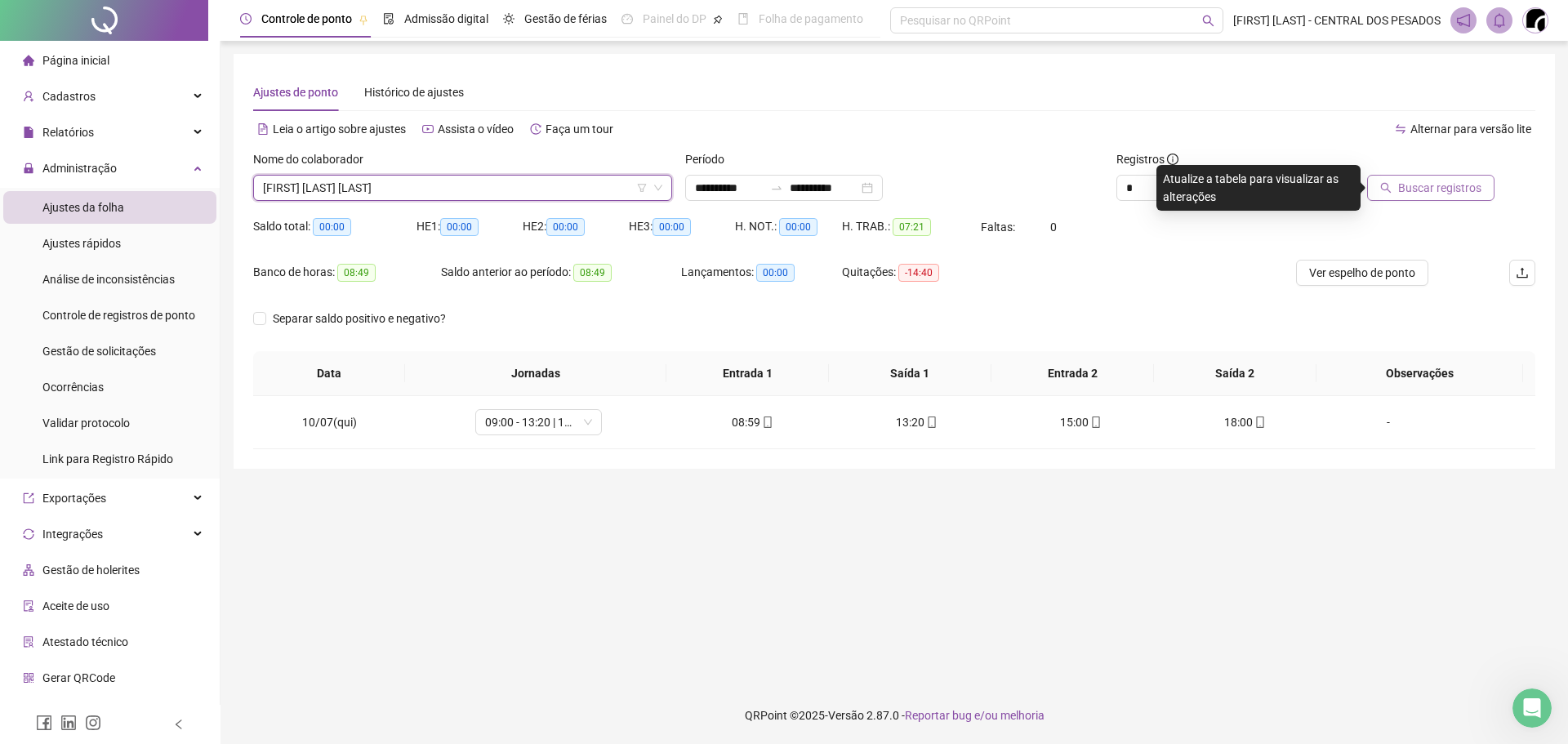 click on "Buscar registros" at bounding box center [1440, 188] 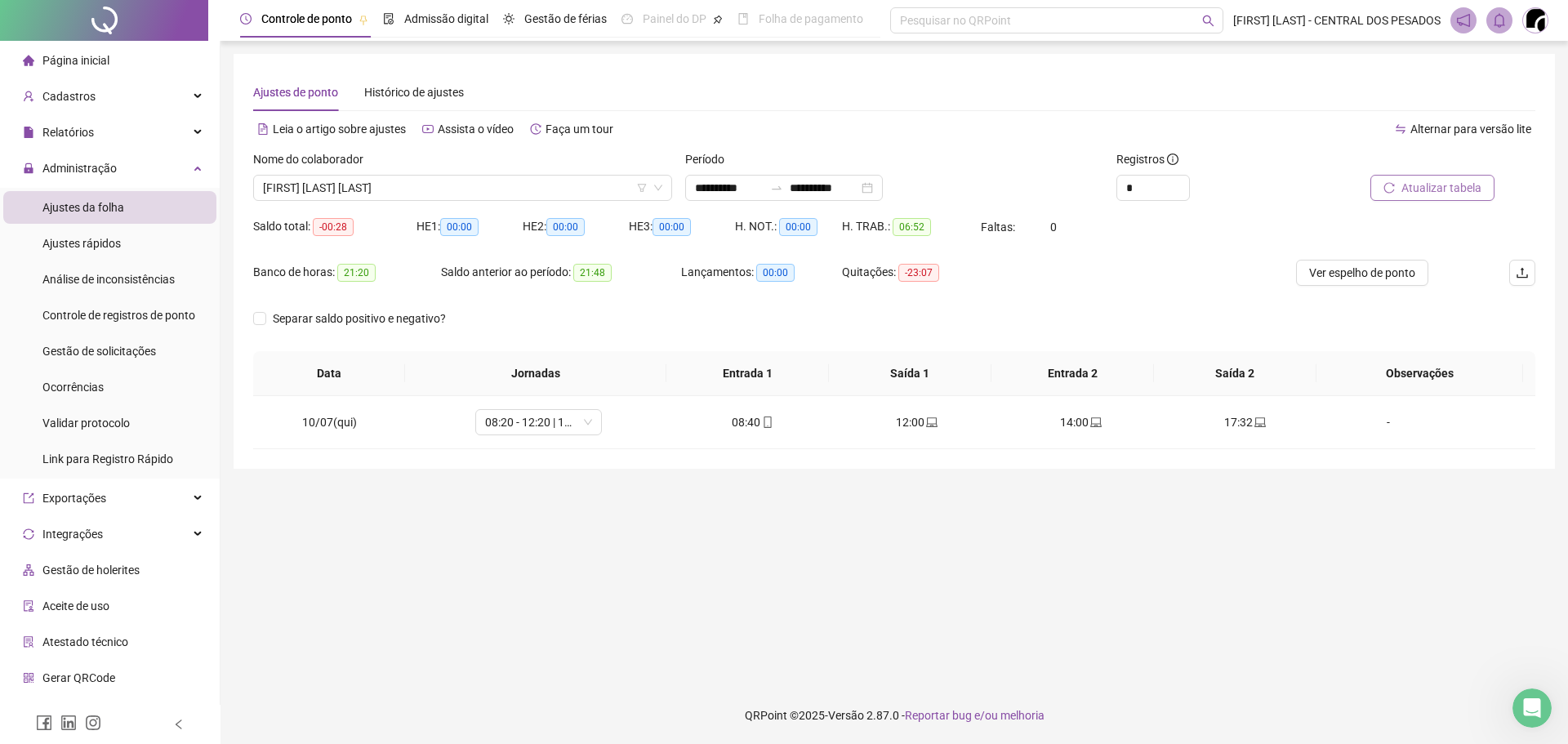 click on "**********" at bounding box center [894, 363] 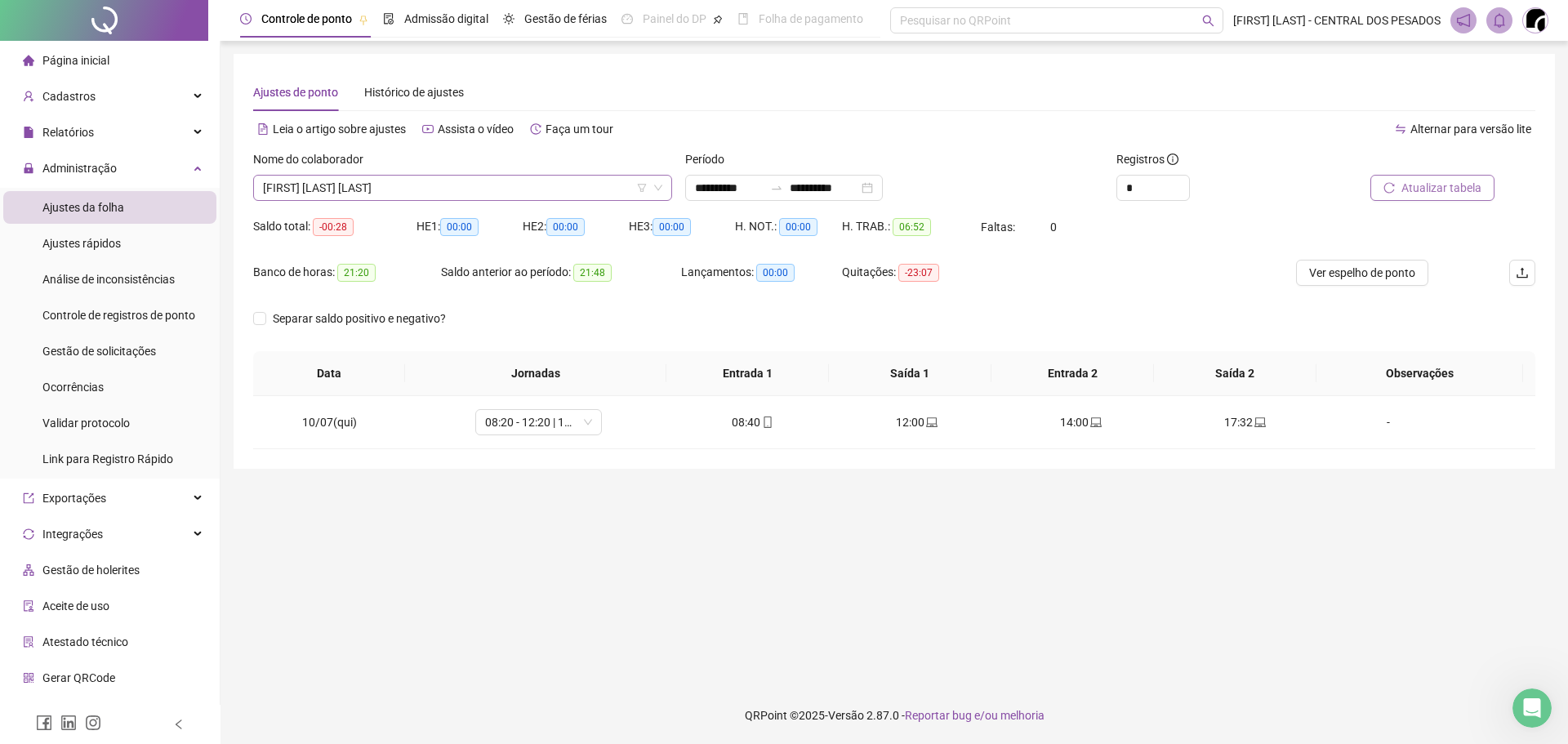 click on "[FIRST] [LAST] [LAST]" at bounding box center (462, 188) 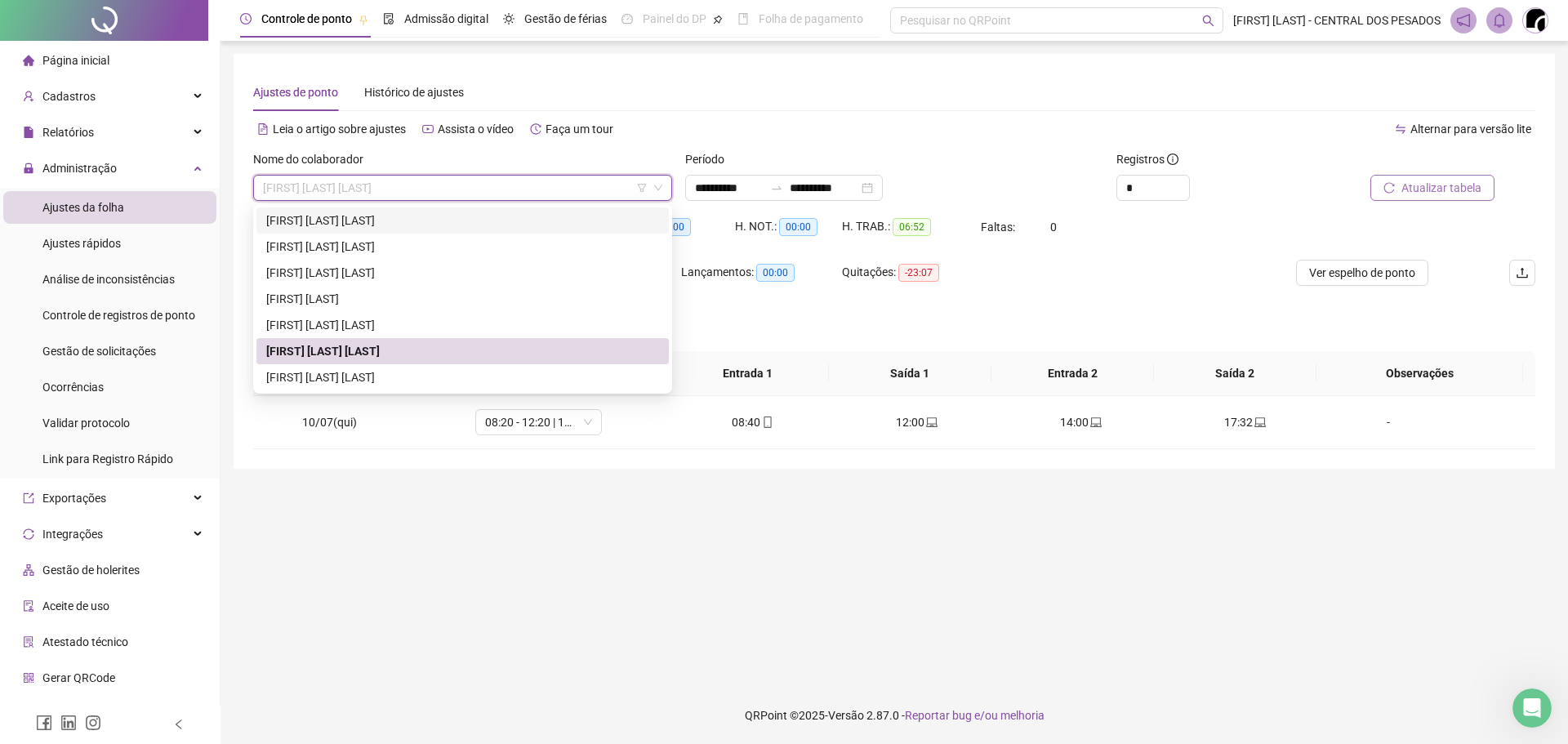 click on "[FIRST] [LAST] [LAST]" at bounding box center (462, 221) 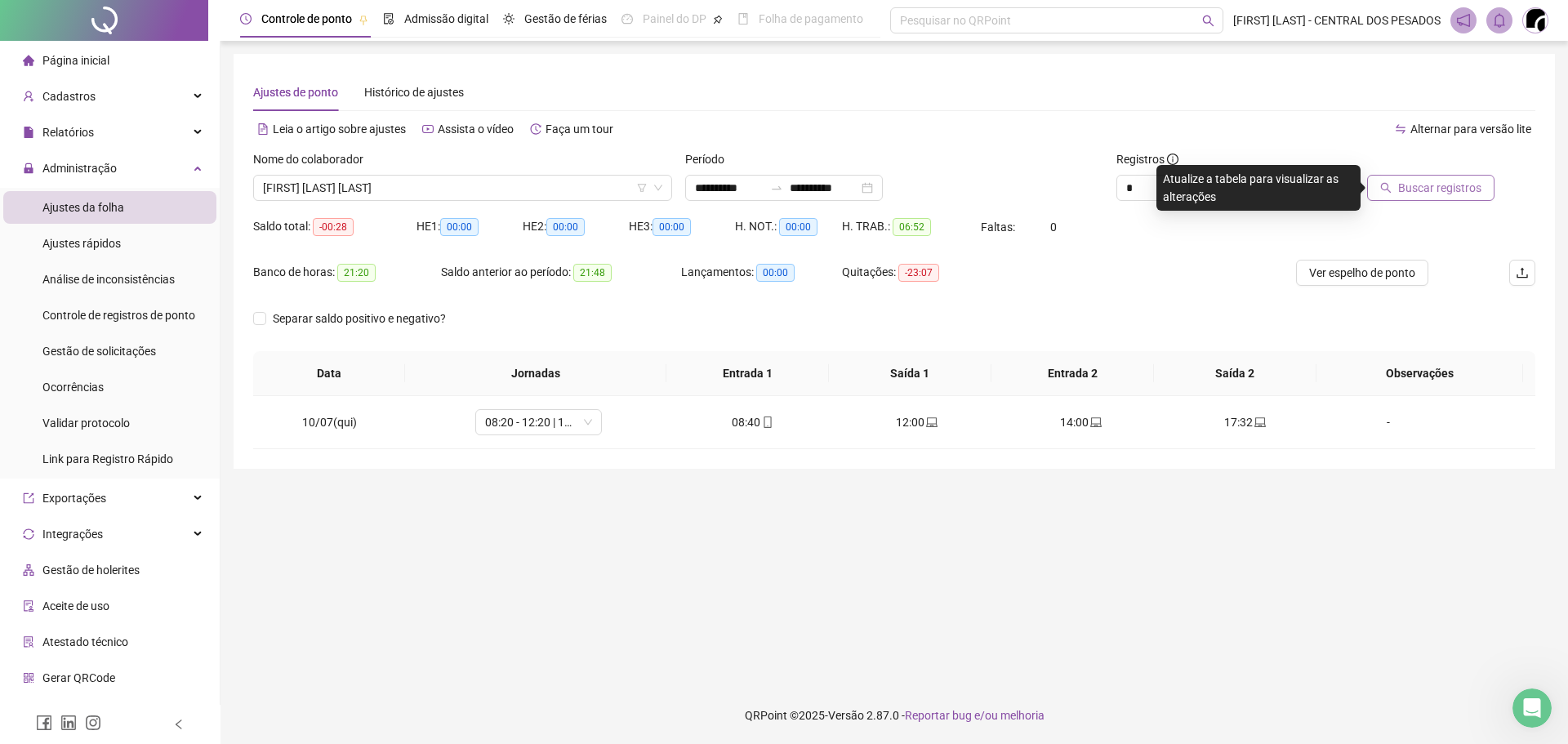 click on "Buscar registros" at bounding box center (1440, 188) 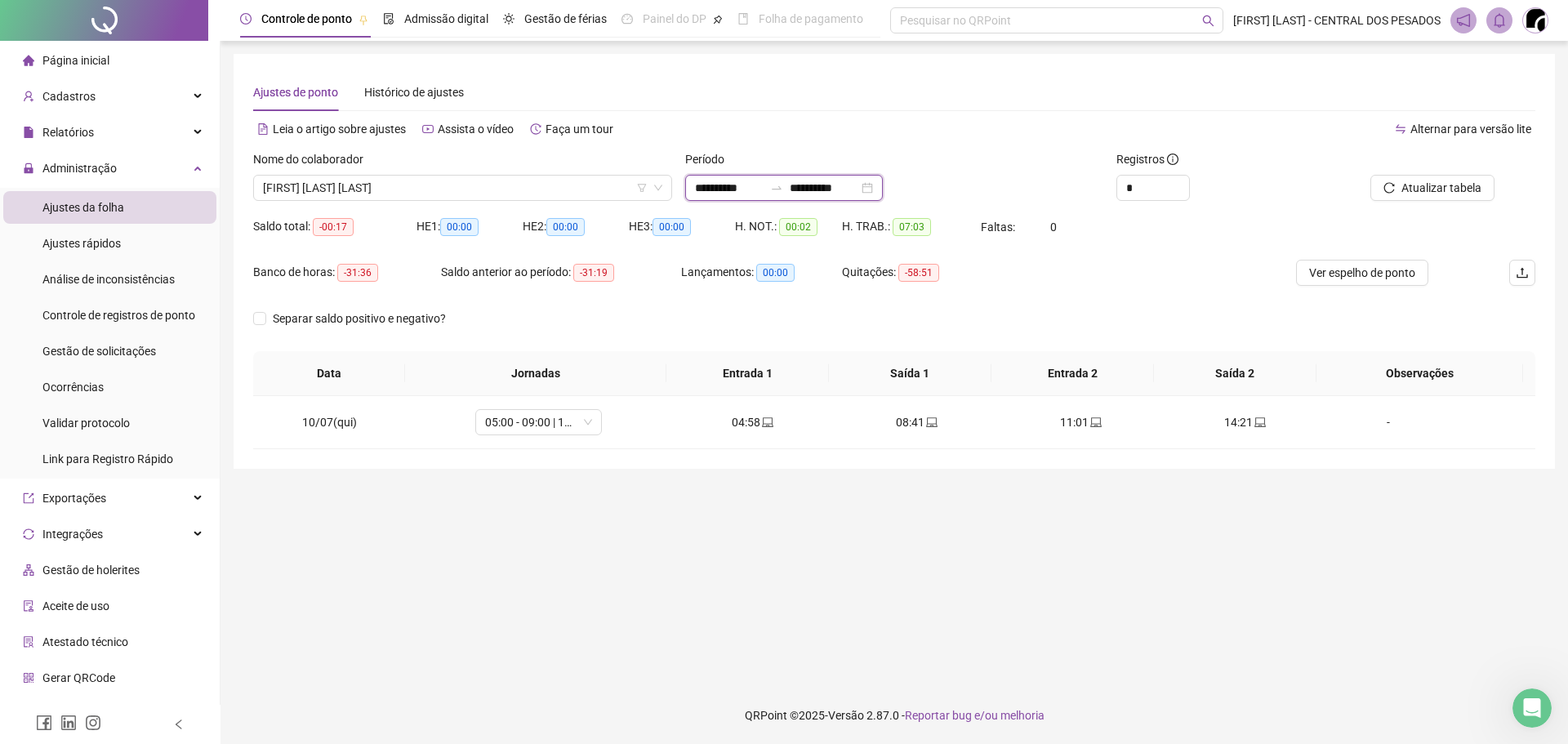 click on "**********" at bounding box center (729, 188) 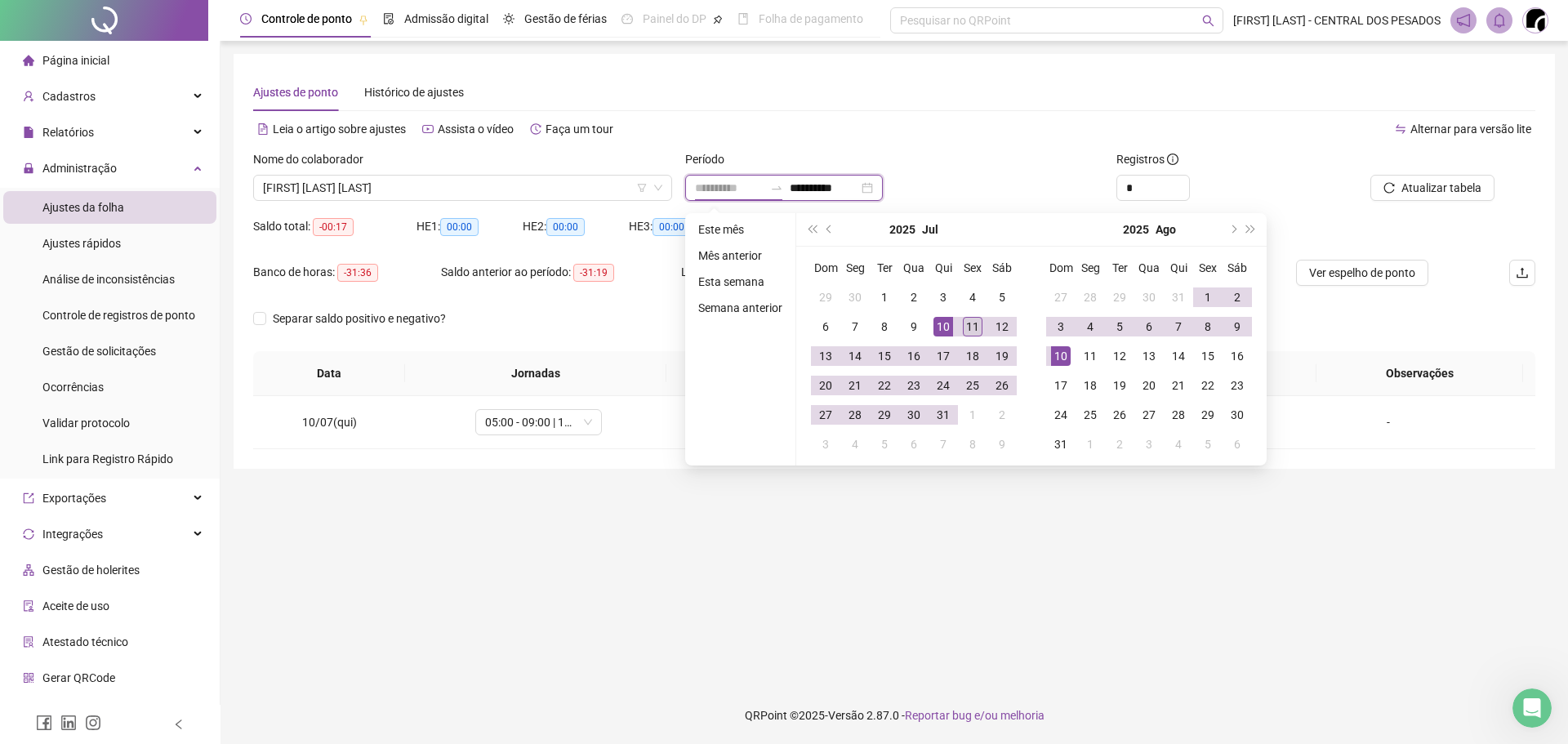 type on "**********" 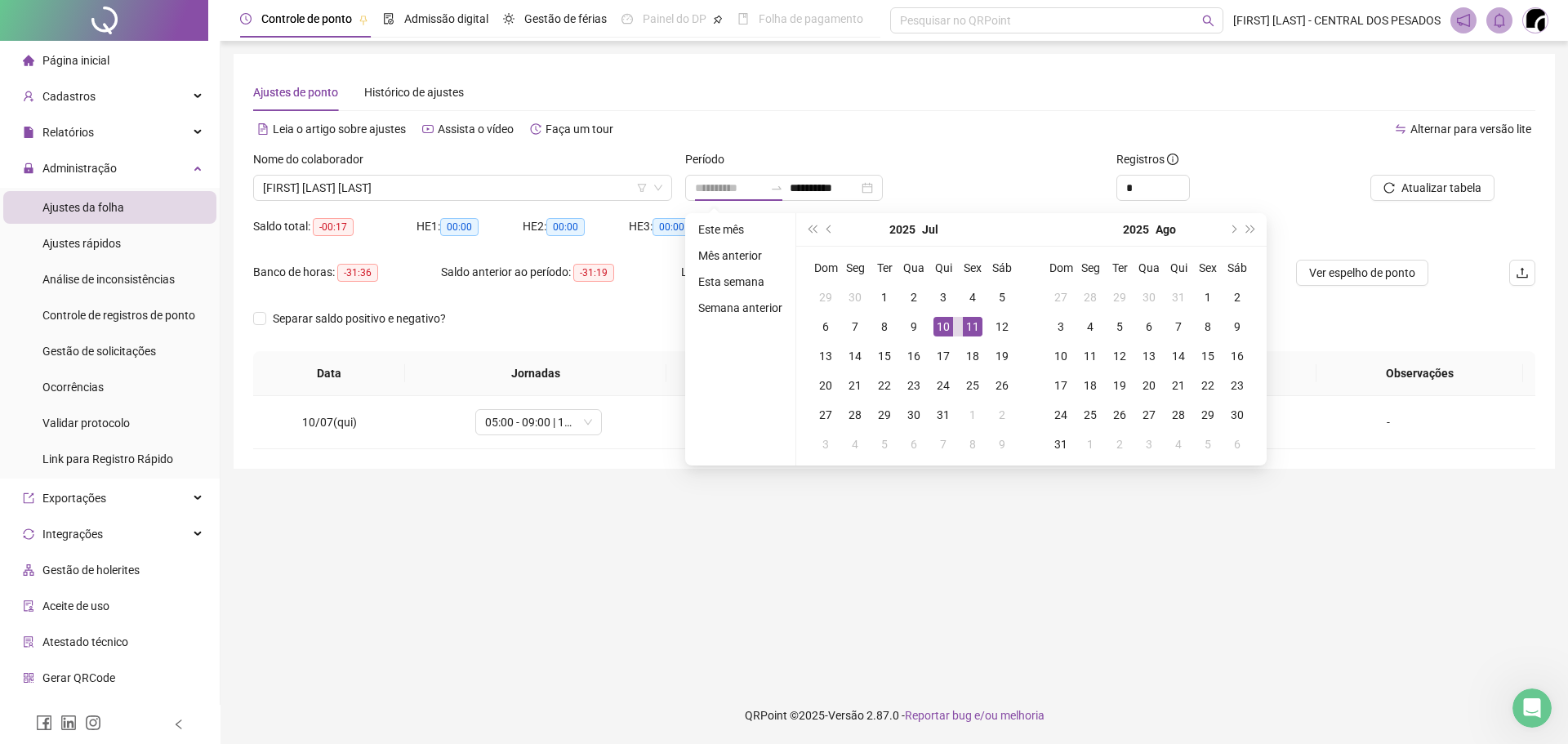 click on "11" at bounding box center (973, 327) 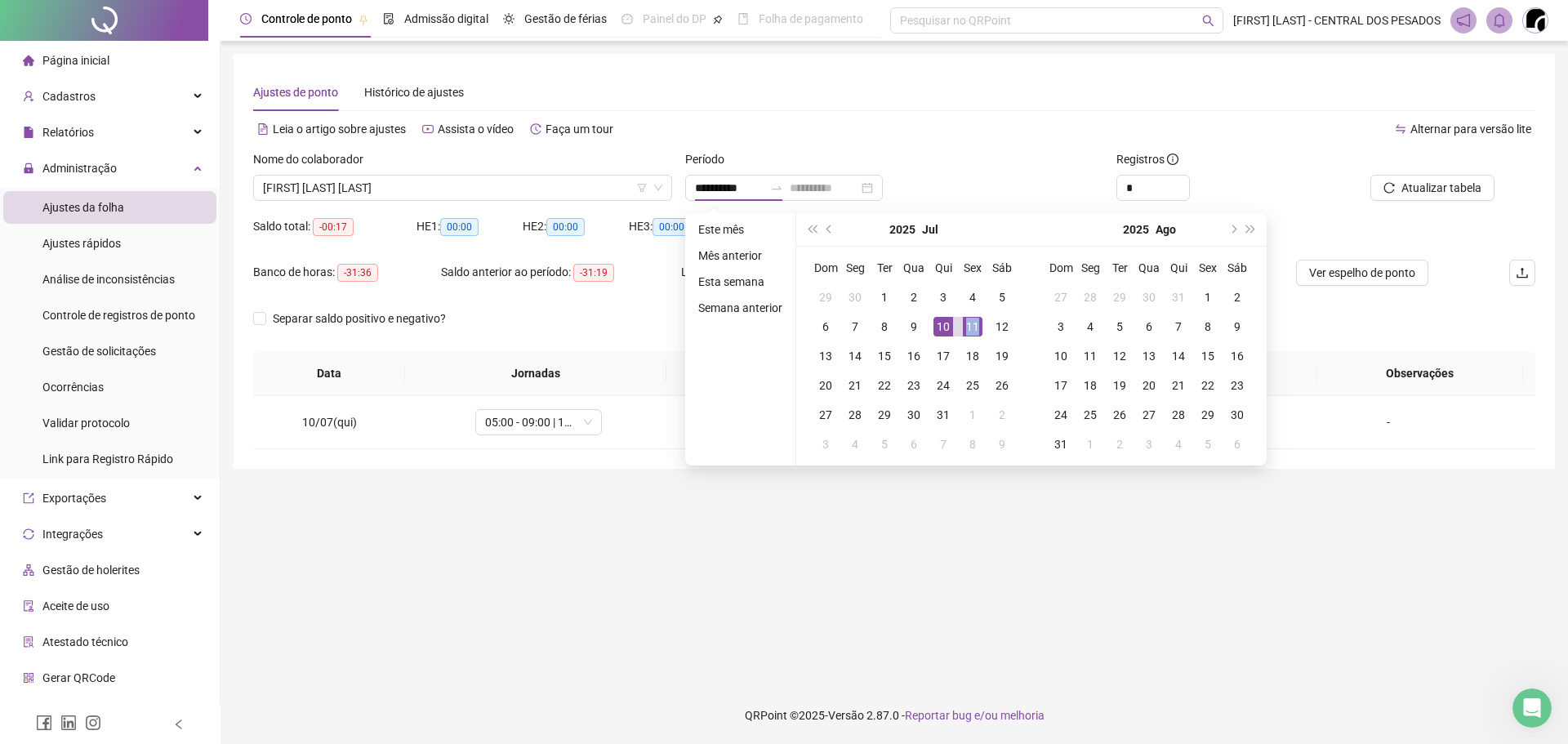 click on "11" at bounding box center (973, 327) 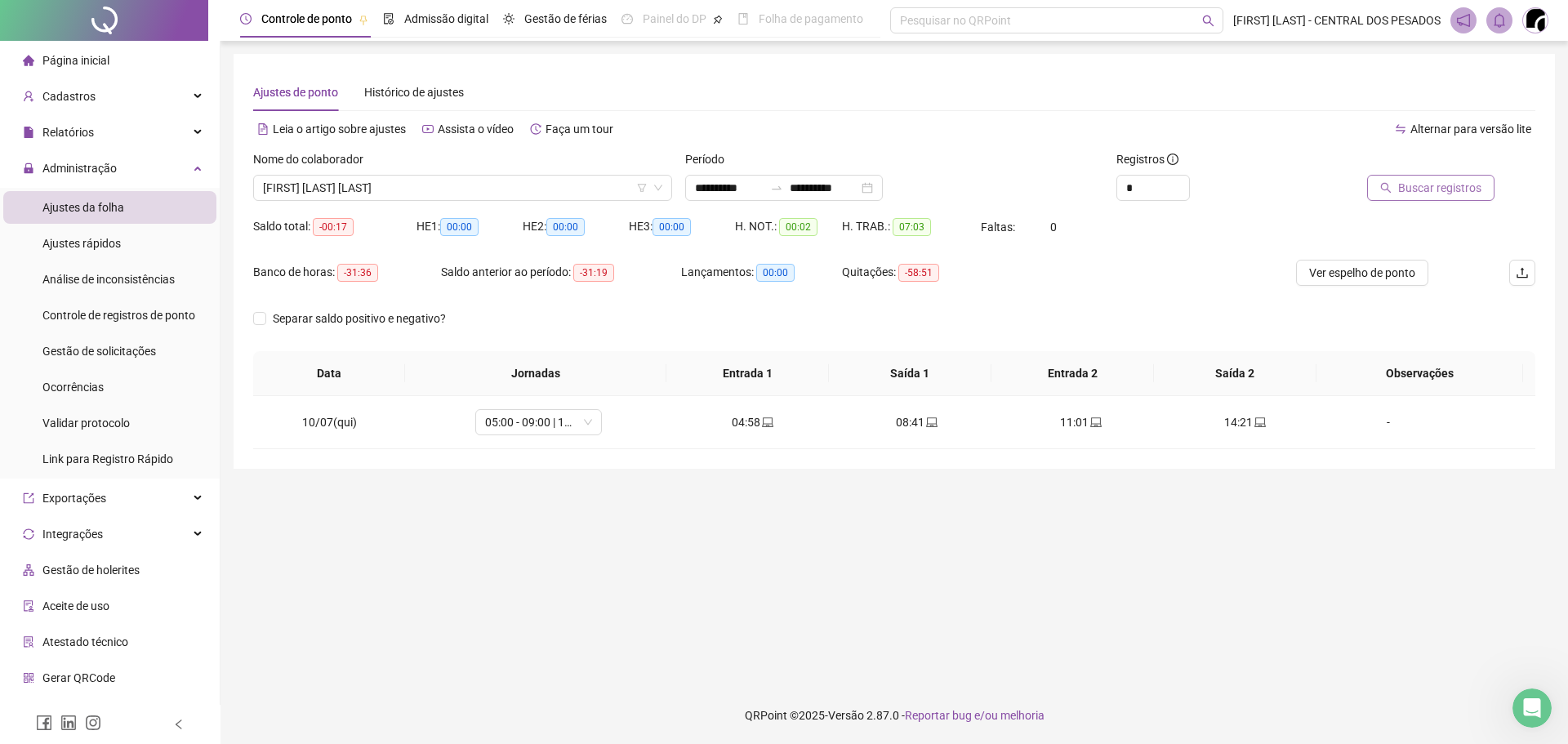click on "Buscar registros" at bounding box center (1440, 188) 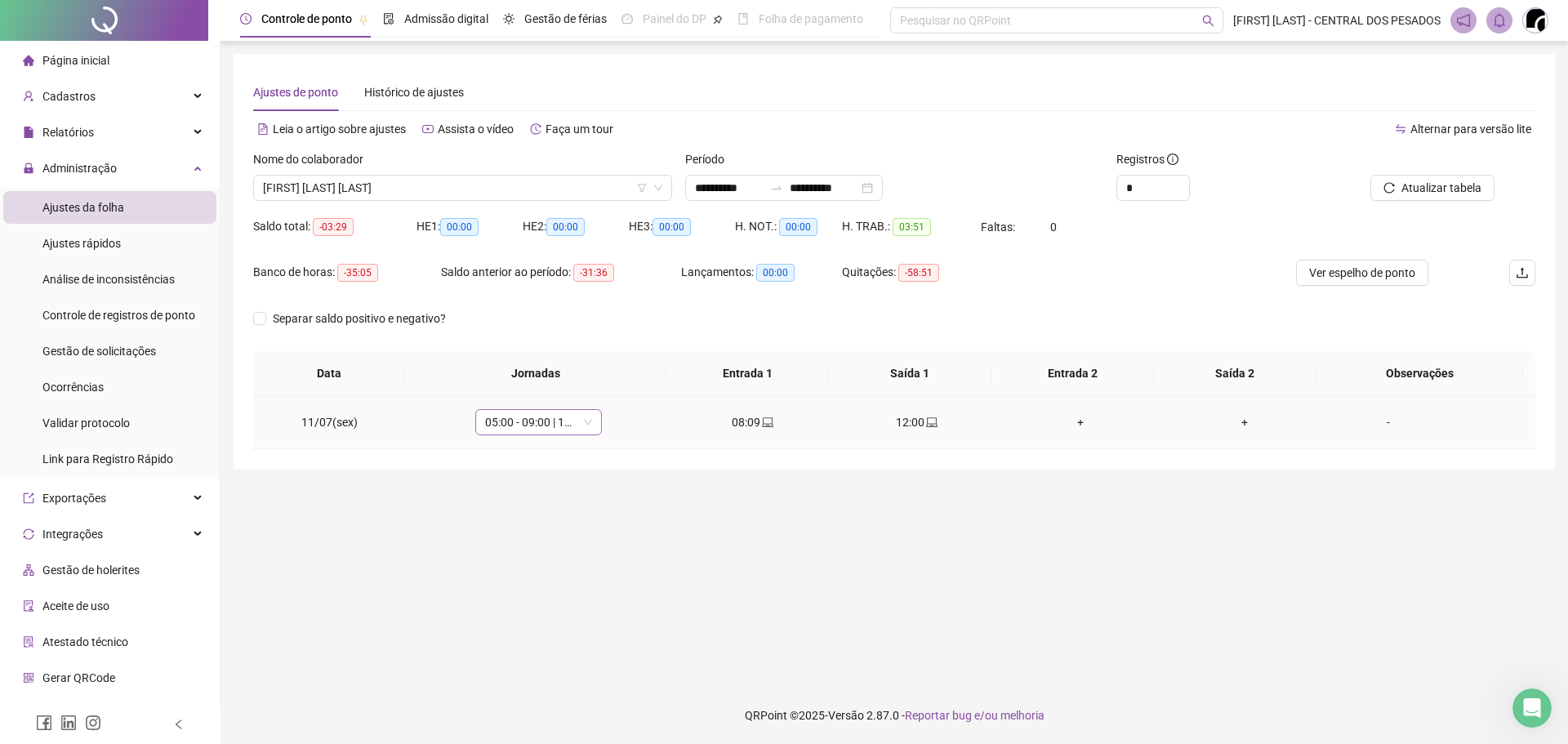 click on "05:00 - 09:00 | 10:40 - 14:00" at bounding box center [538, 422] 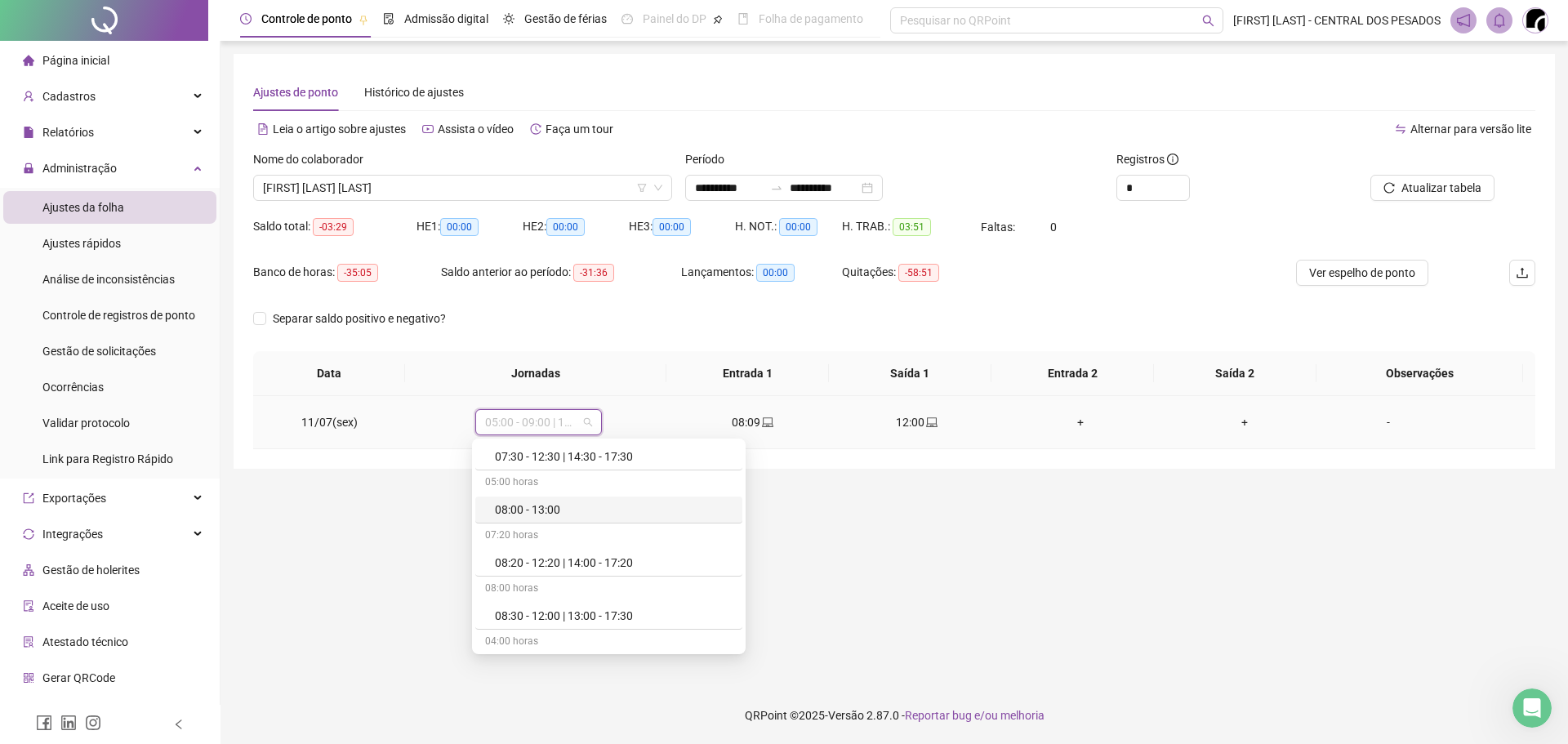 scroll, scrollTop: 408, scrollLeft: 0, axis: vertical 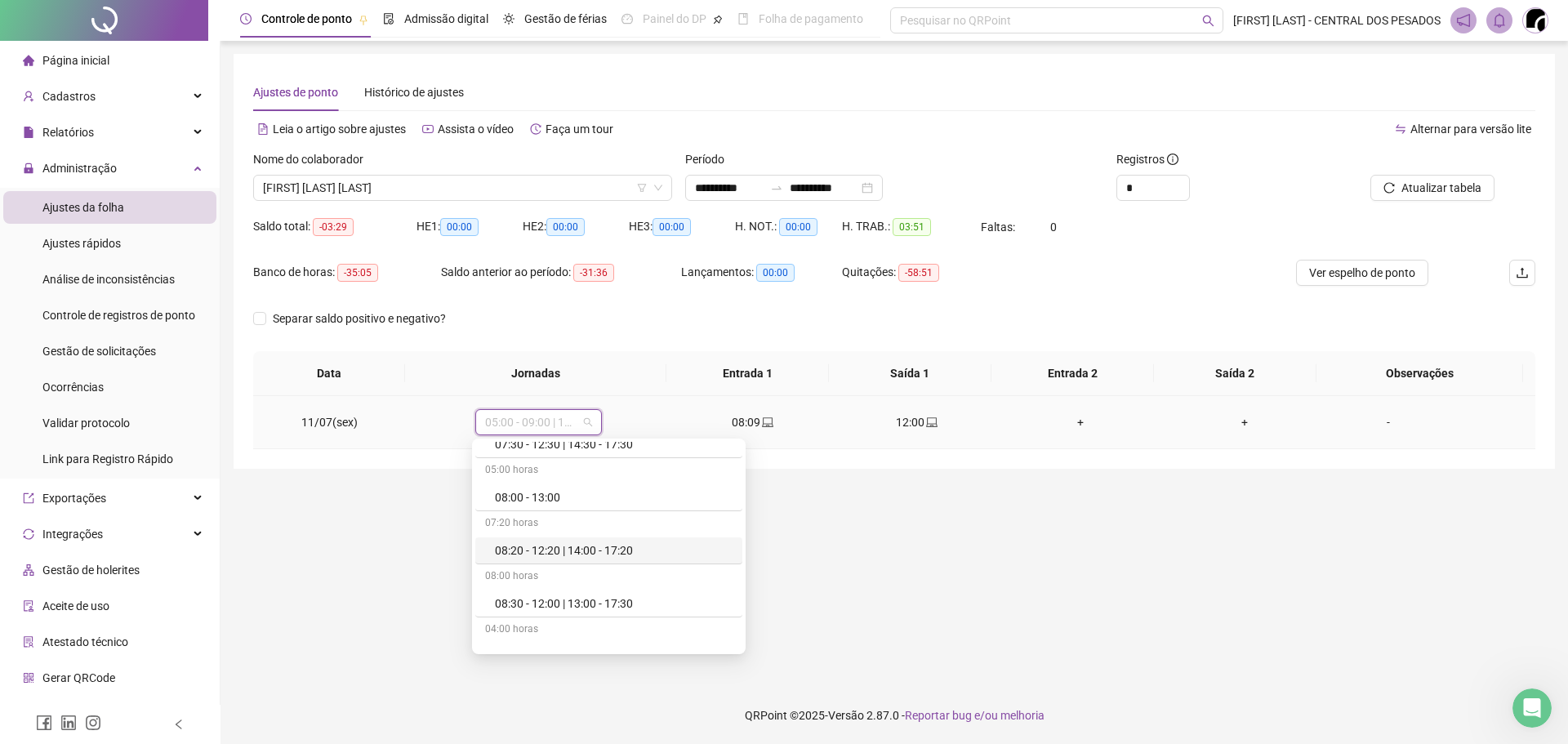 click on "08:20 - 12:20 | 14:00 - 17:20" at bounding box center [613, 550] 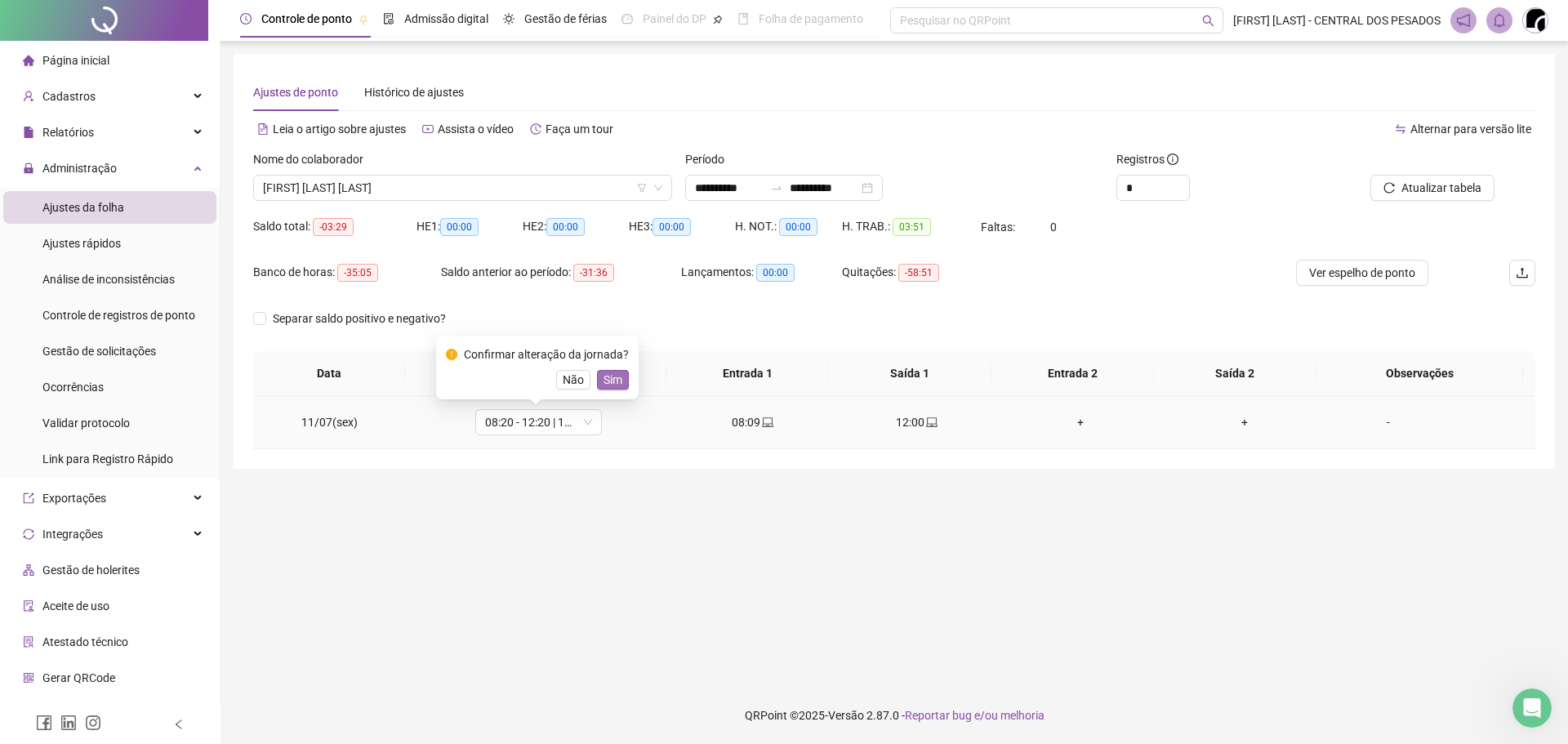 click on "Sim" at bounding box center (612, 380) 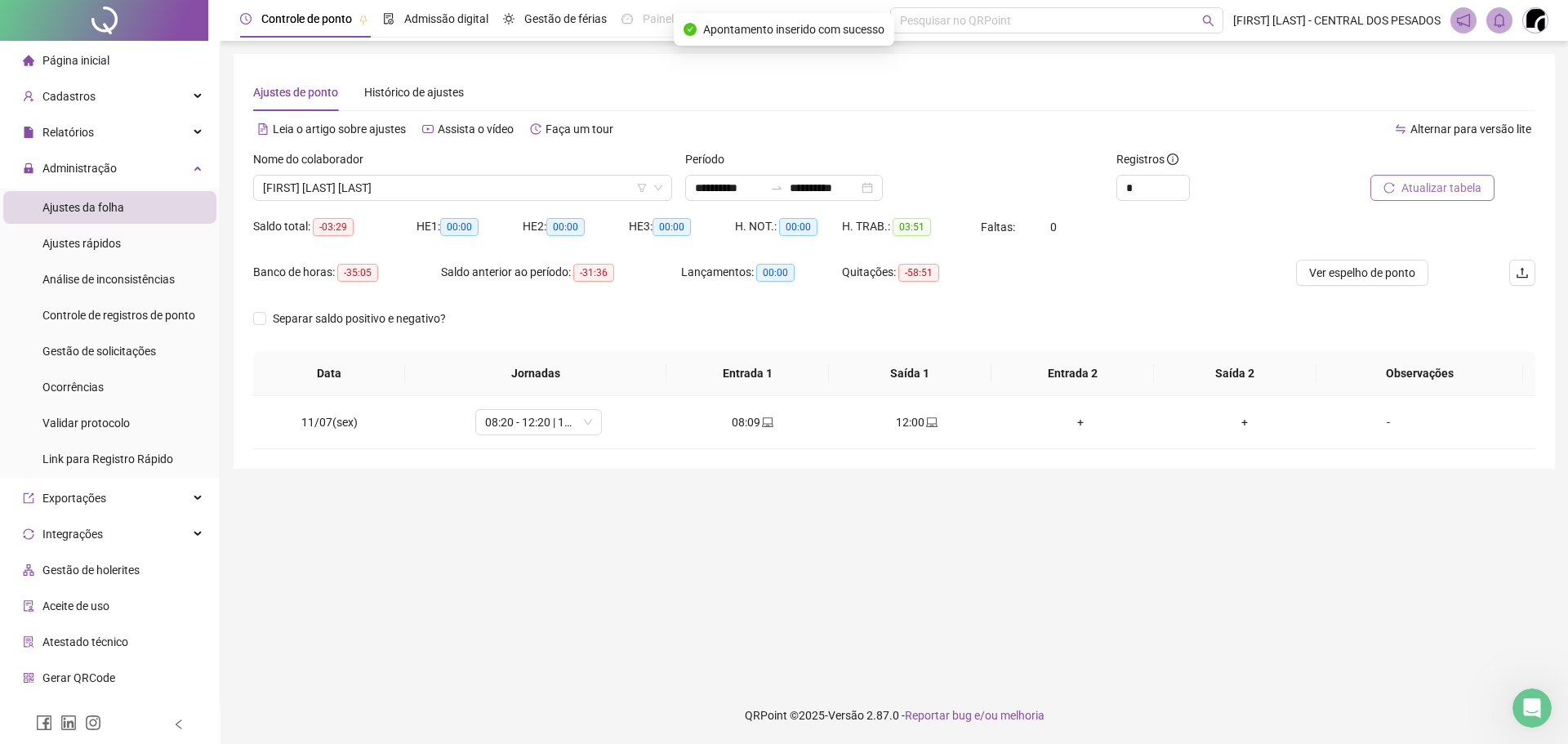 click on "Atualizar tabela" at bounding box center (1441, 188) 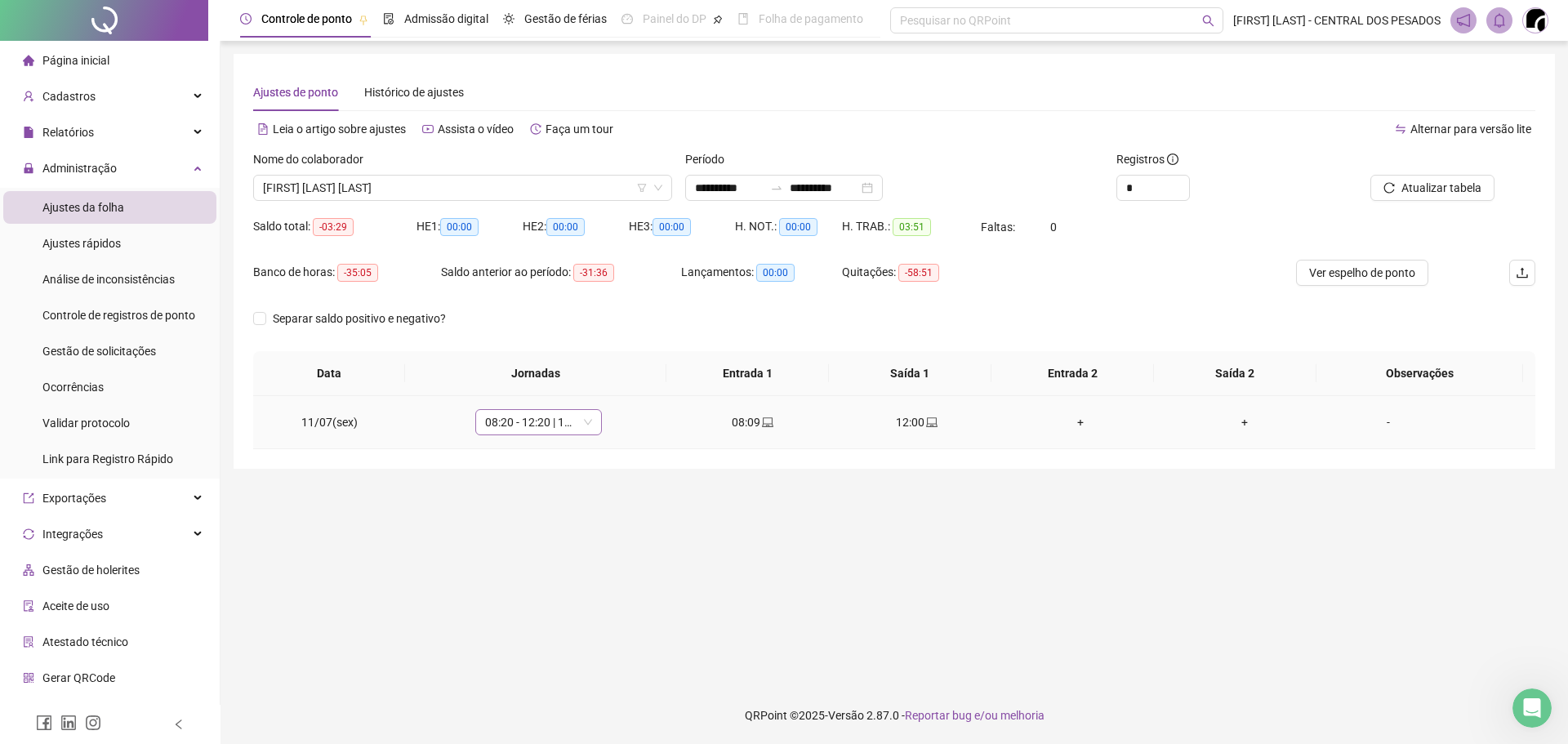 click on "08:20 - 12:20 | 14:00 - 17:20" at bounding box center [538, 422] 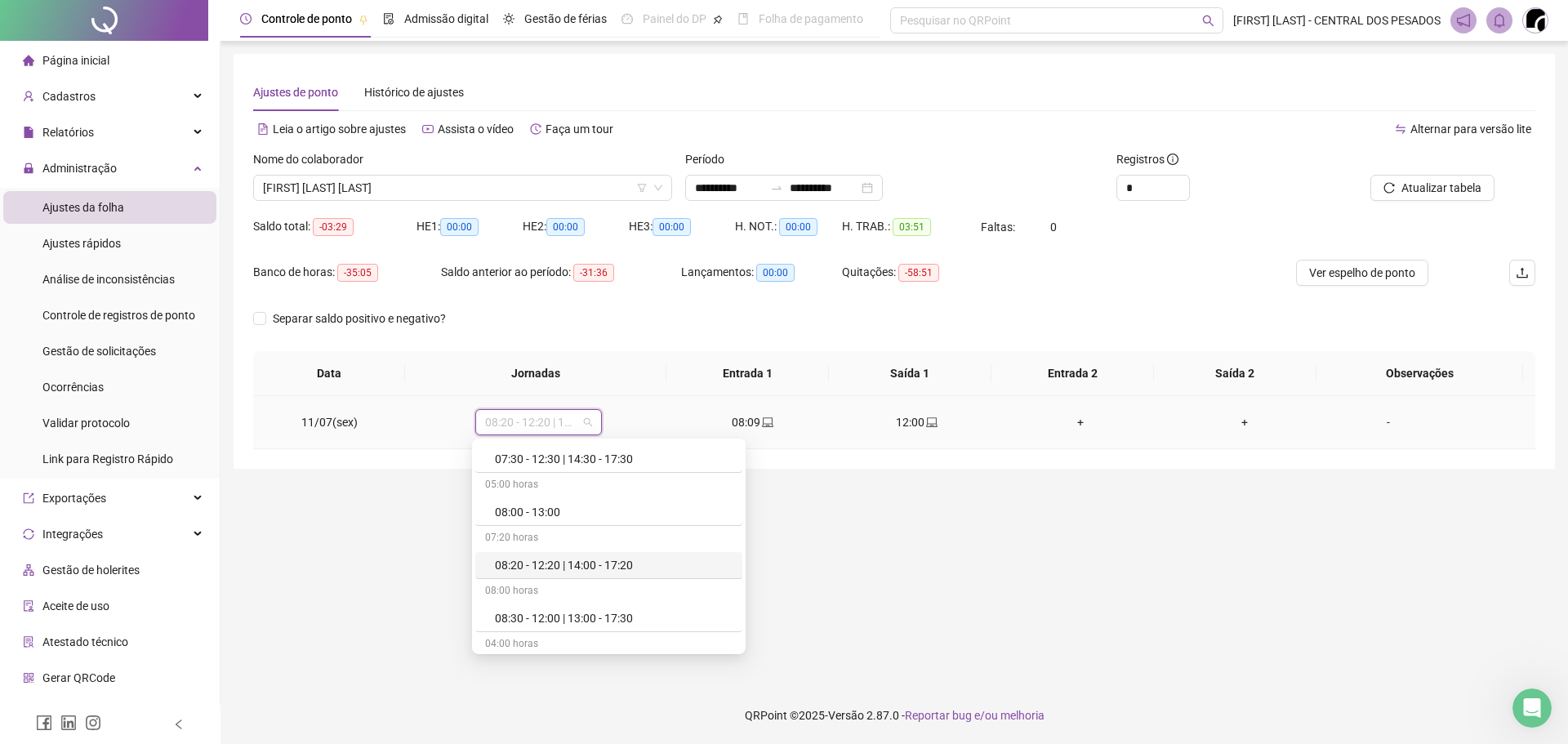scroll, scrollTop: 408, scrollLeft: 0, axis: vertical 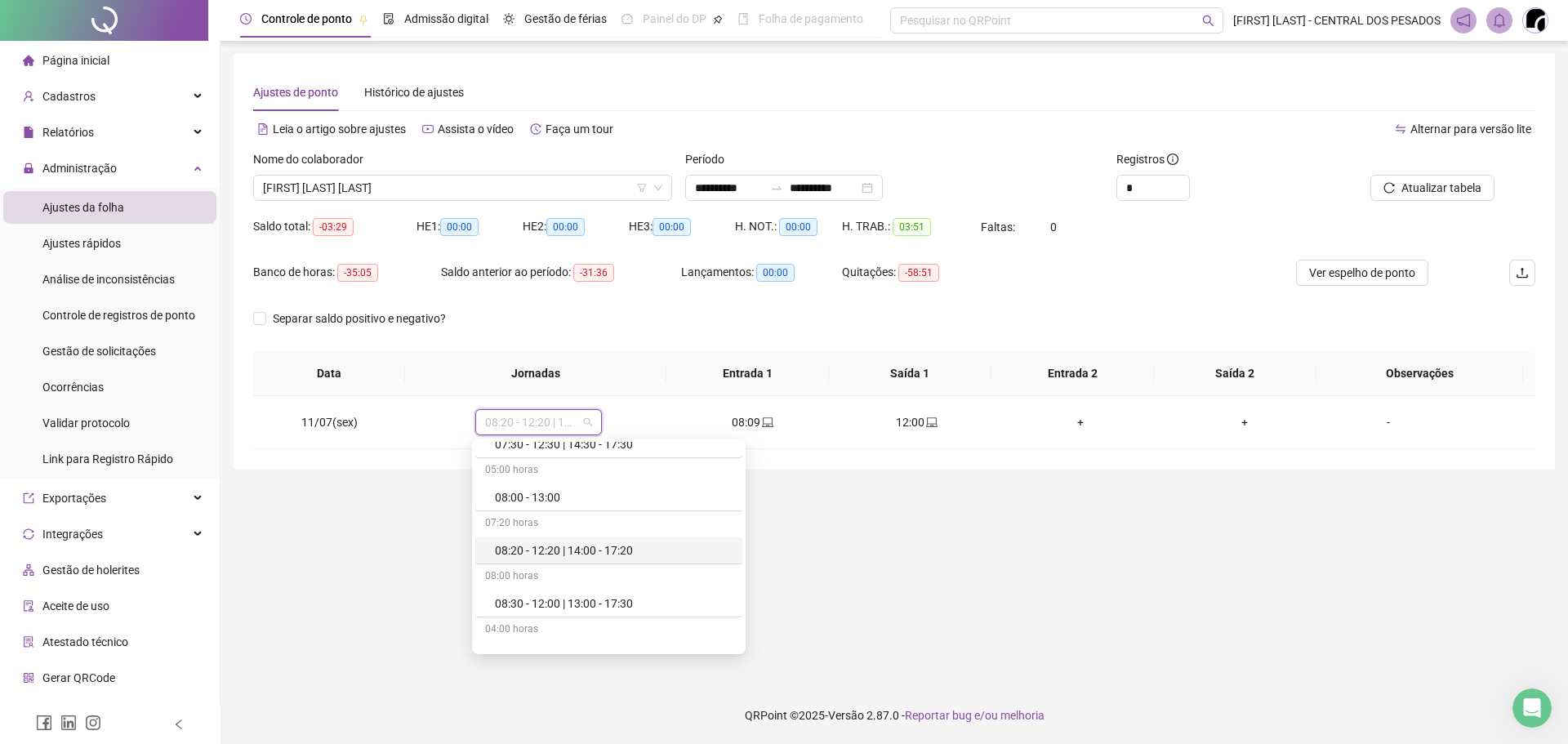click on "**********" at bounding box center [894, 363] 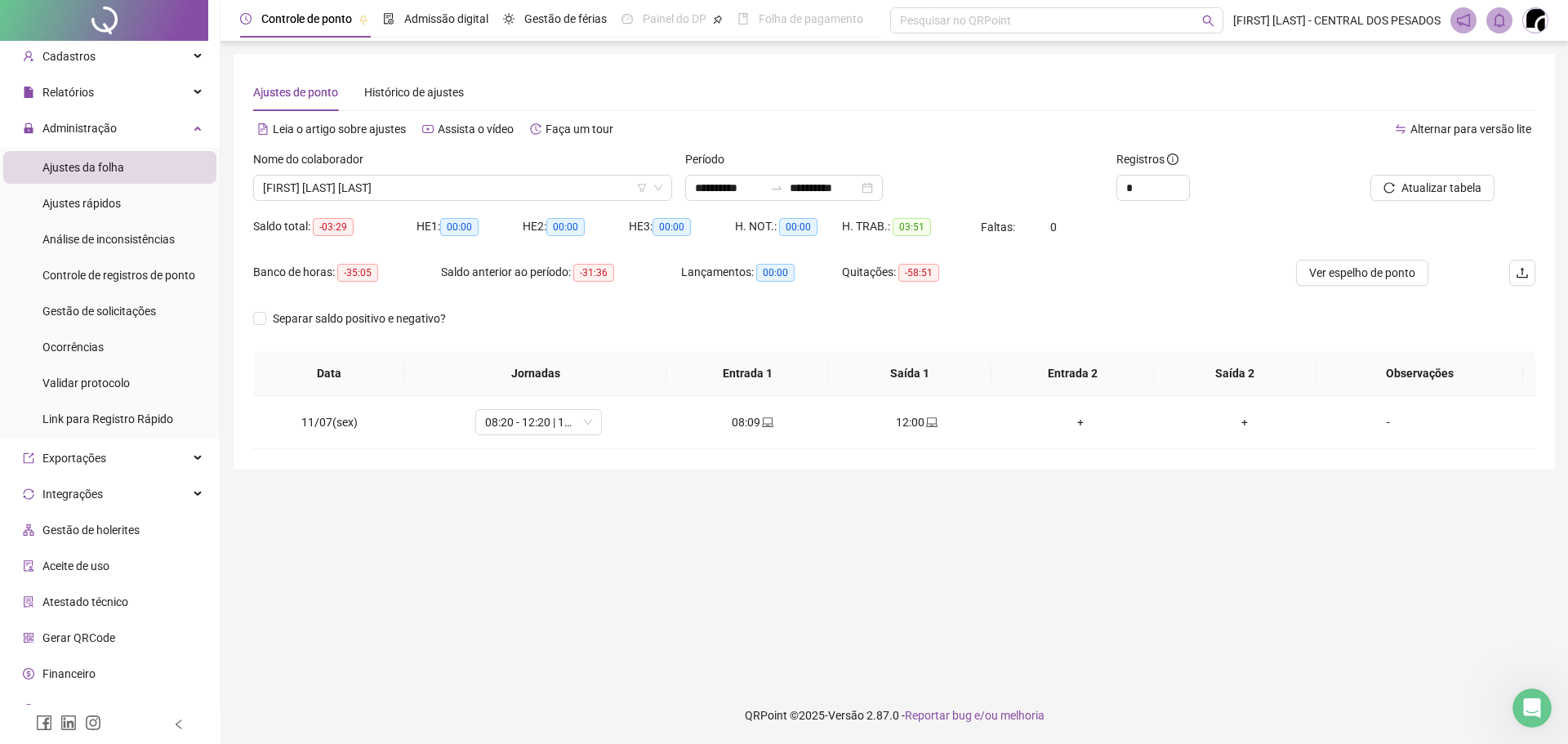 scroll, scrollTop: 61, scrollLeft: 0, axis: vertical 